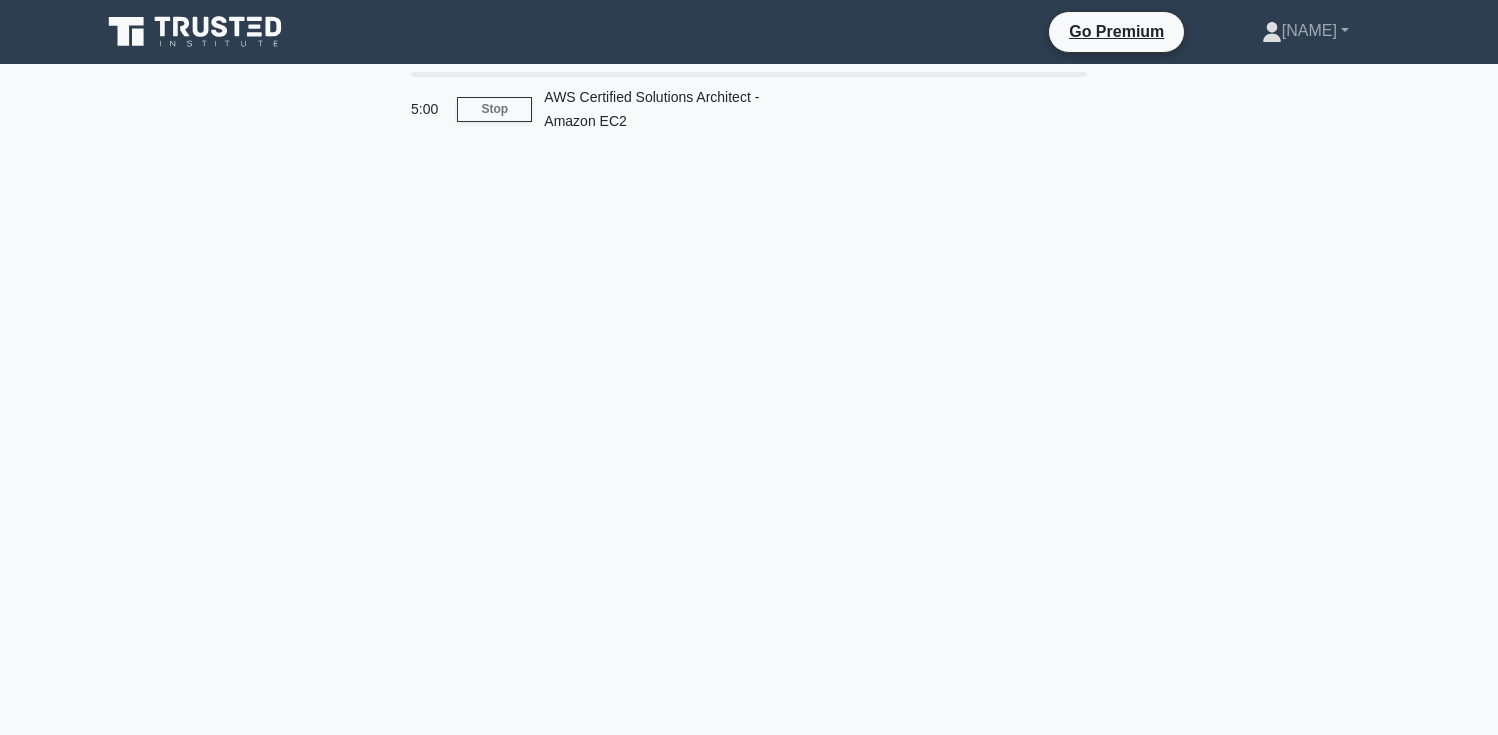 scroll, scrollTop: 0, scrollLeft: 0, axis: both 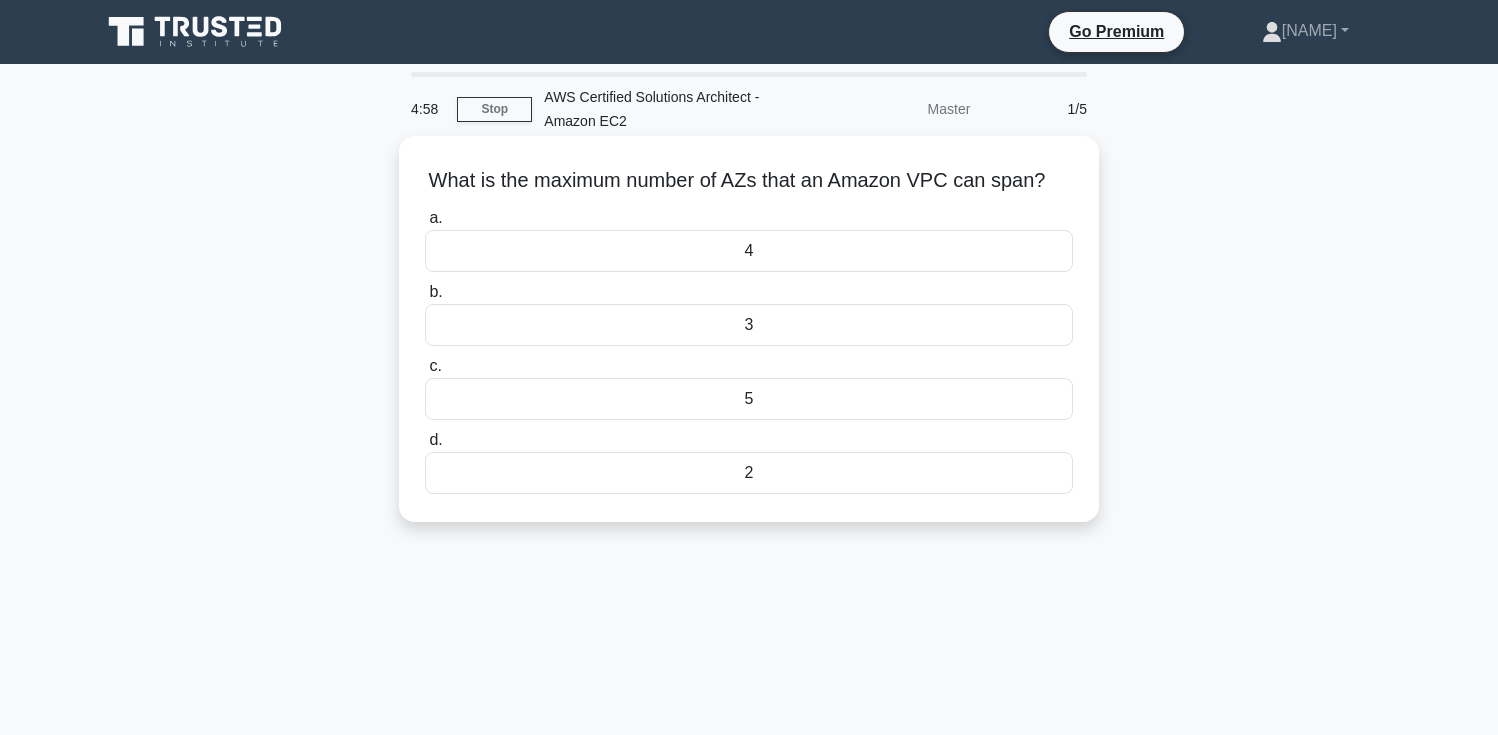 click on "What is the maximum number of AZs that an Amazon VPC can span?
.spinner_0XTQ{transform-origin:center;animation:spinner_y6GP .75s linear infinite}@keyframes spinner_y6GP{100%{transform:rotate(360deg)}}" at bounding box center (749, 181) 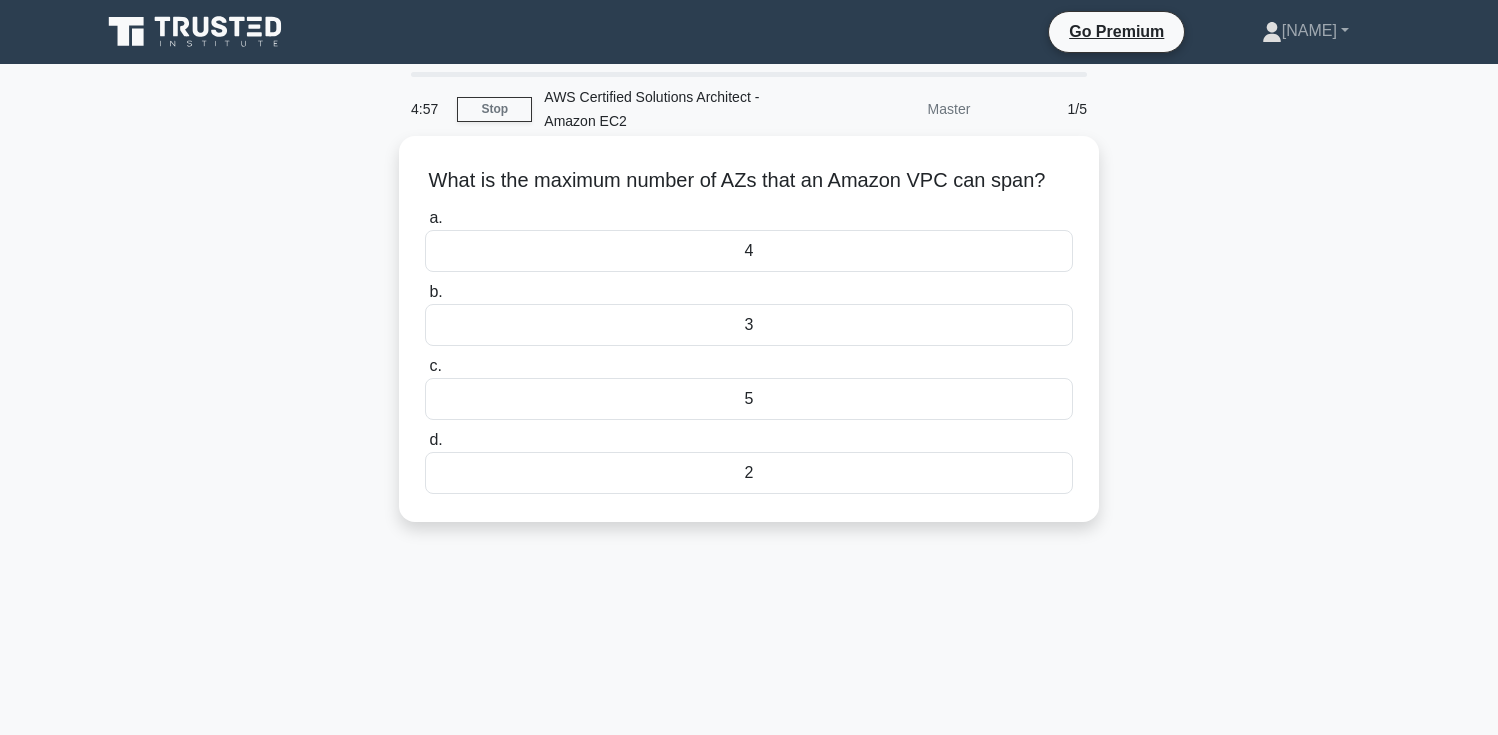 click on "What is the maximum number of AZs that an Amazon VPC can span?
.spinner_0XTQ{transform-origin:center;animation:spinner_y6GP .75s linear infinite}@keyframes spinner_y6GP{100%{transform:rotate(360deg)}}" at bounding box center [749, 181] 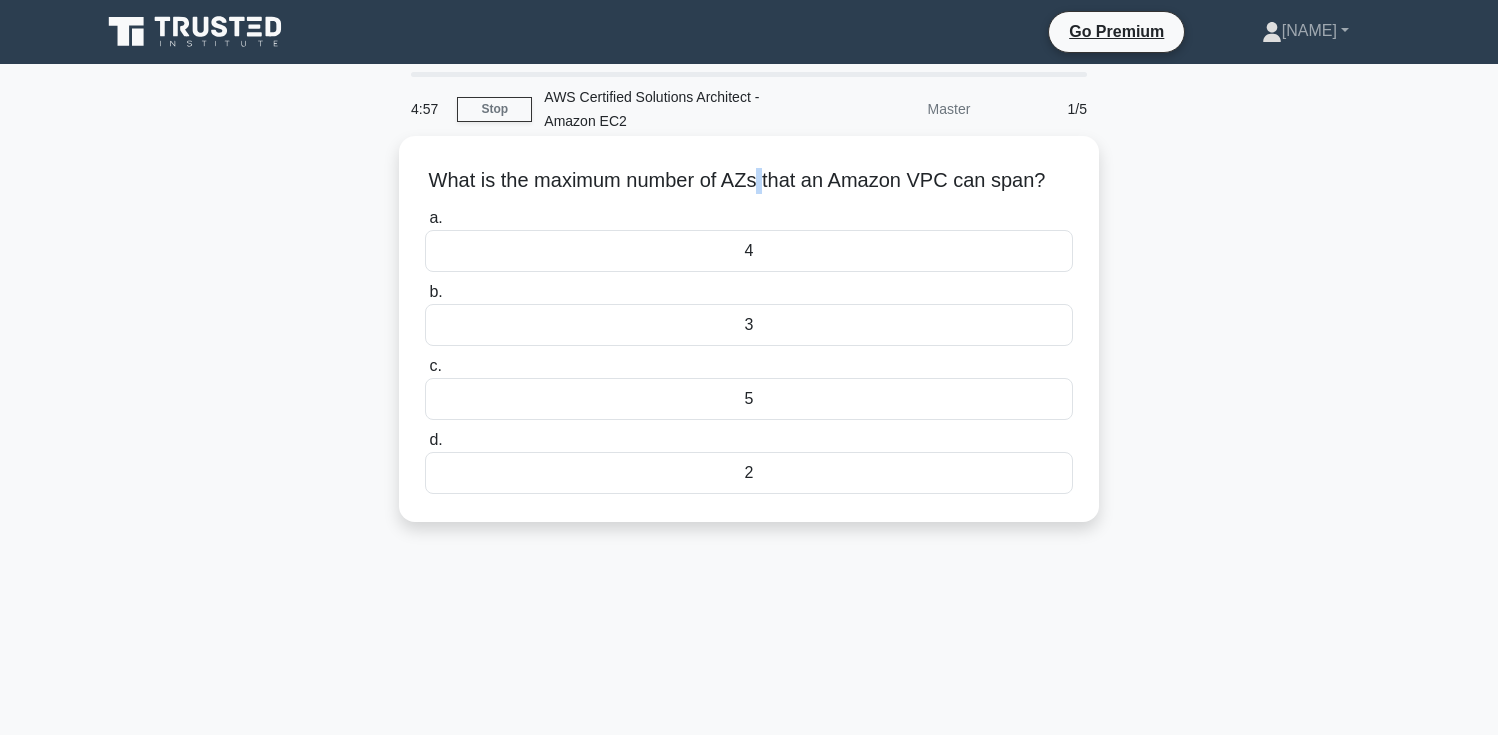 click on "What is the maximum number of AZs that an Amazon VPC can span?
.spinner_0XTQ{transform-origin:center;animation:spinner_y6GP .75s linear infinite}@keyframes spinner_y6GP{100%{transform:rotate(360deg)}}" at bounding box center (749, 181) 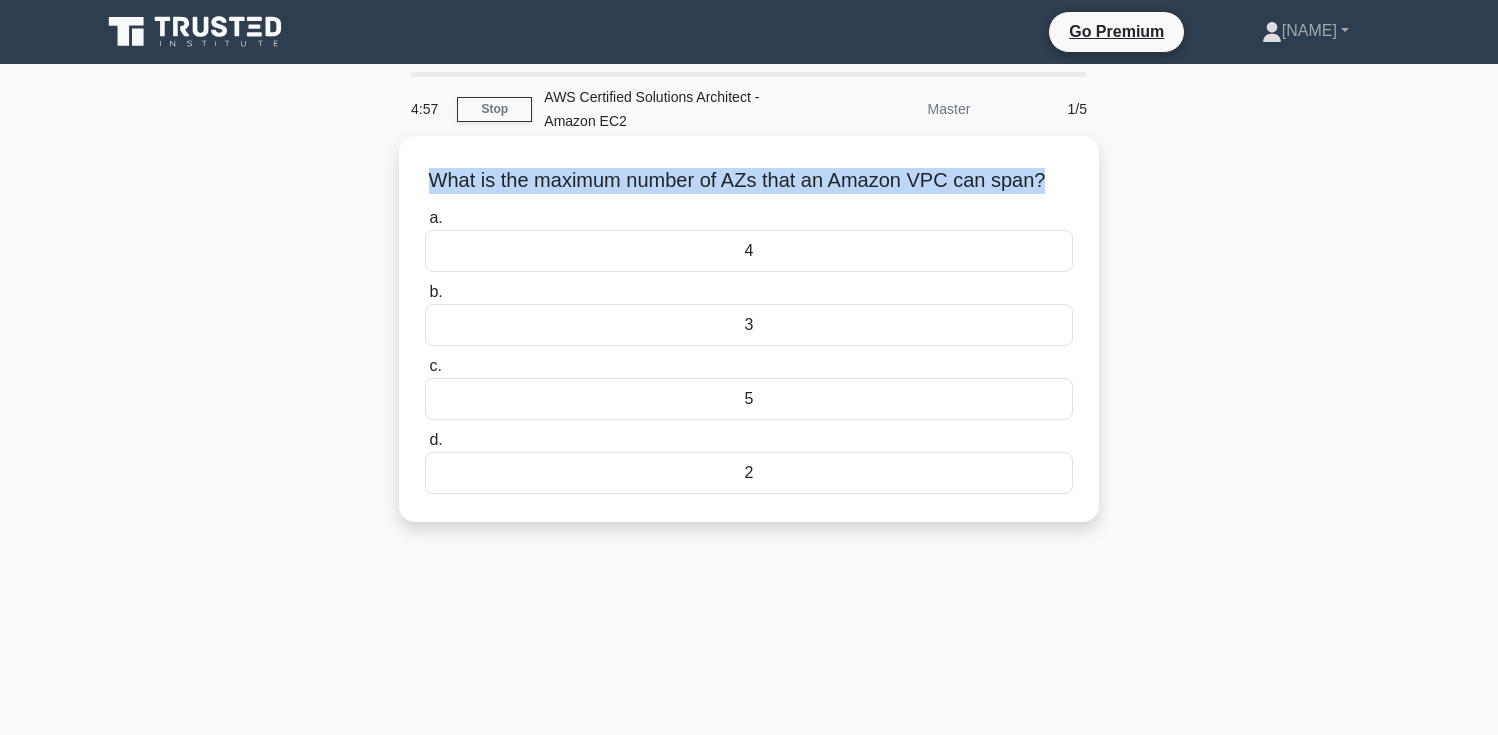 click on "What is the maximum number of AZs that an Amazon VPC can span?
.spinner_0XTQ{transform-origin:center;animation:spinner_y6GP .75s linear infinite}@keyframes spinner_y6GP{100%{transform:rotate(360deg)}}" at bounding box center (749, 181) 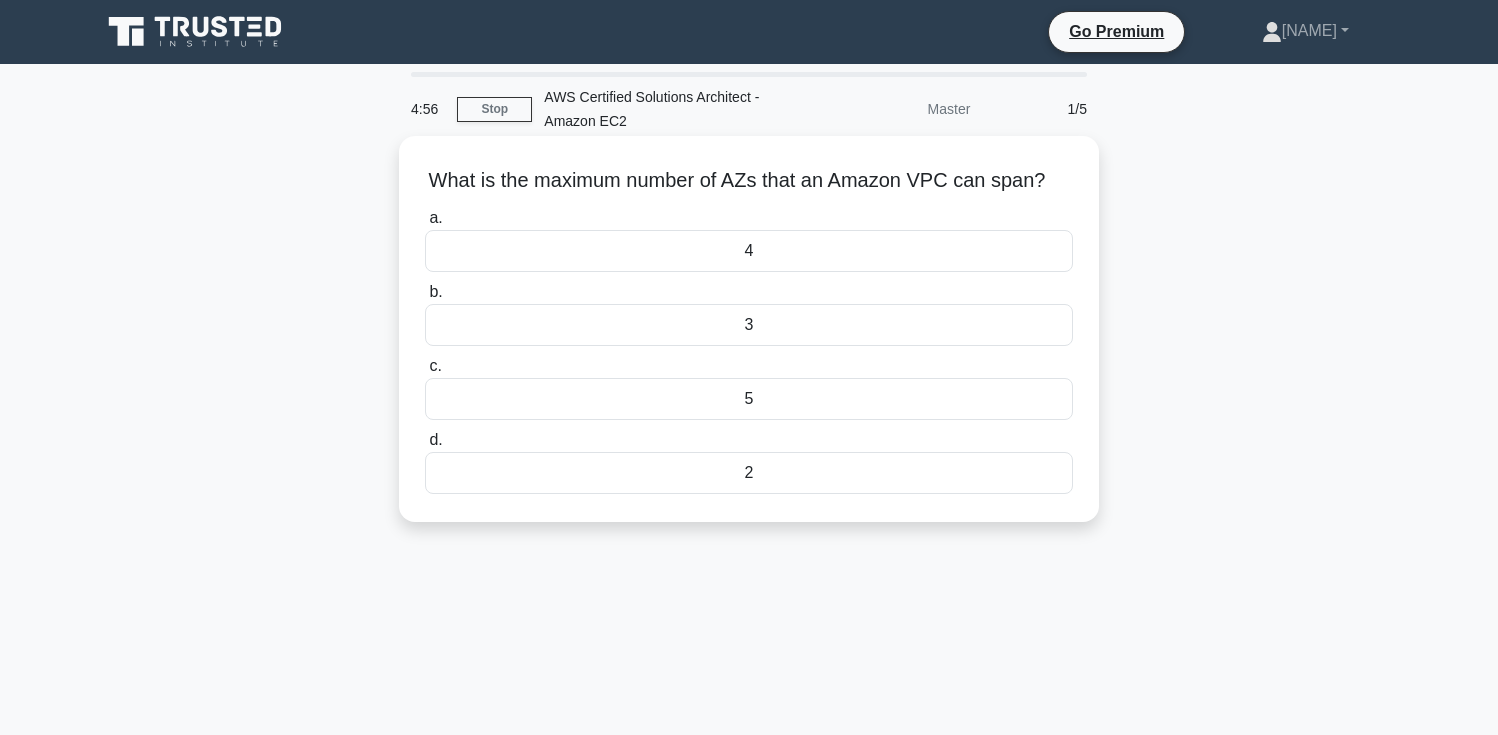 click on "What is the maximum number of AZs that an Amazon VPC can span?
.spinner_0XTQ{transform-origin:center;animation:spinner_y6GP .75s linear infinite}@keyframes spinner_y6GP{100%{transform:rotate(360deg)}}" at bounding box center (749, 181) 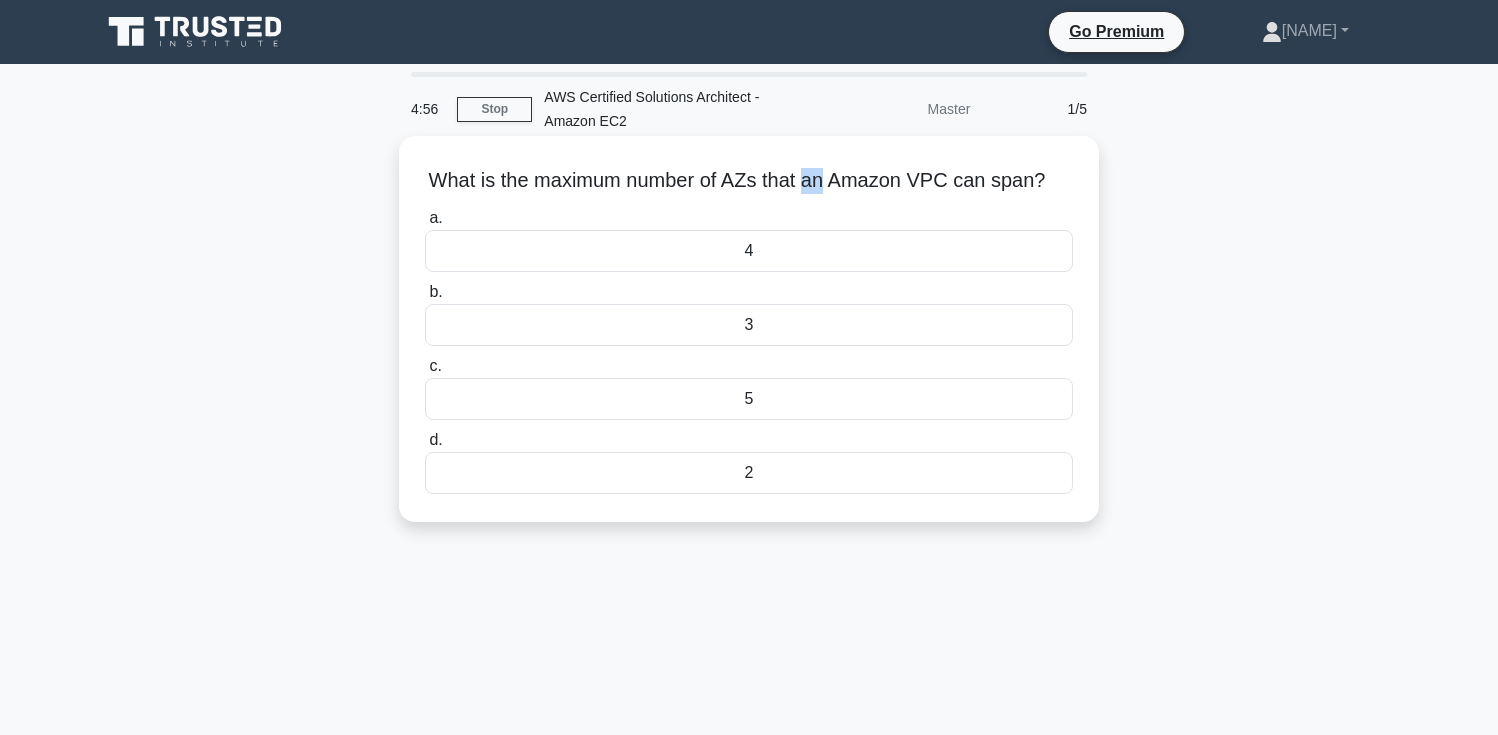 click on "What is the maximum number of AZs that an Amazon VPC can span?
.spinner_0XTQ{transform-origin:center;animation:spinner_y6GP .75s linear infinite}@keyframes spinner_y6GP{100%{transform:rotate(360deg)}}" at bounding box center (749, 181) 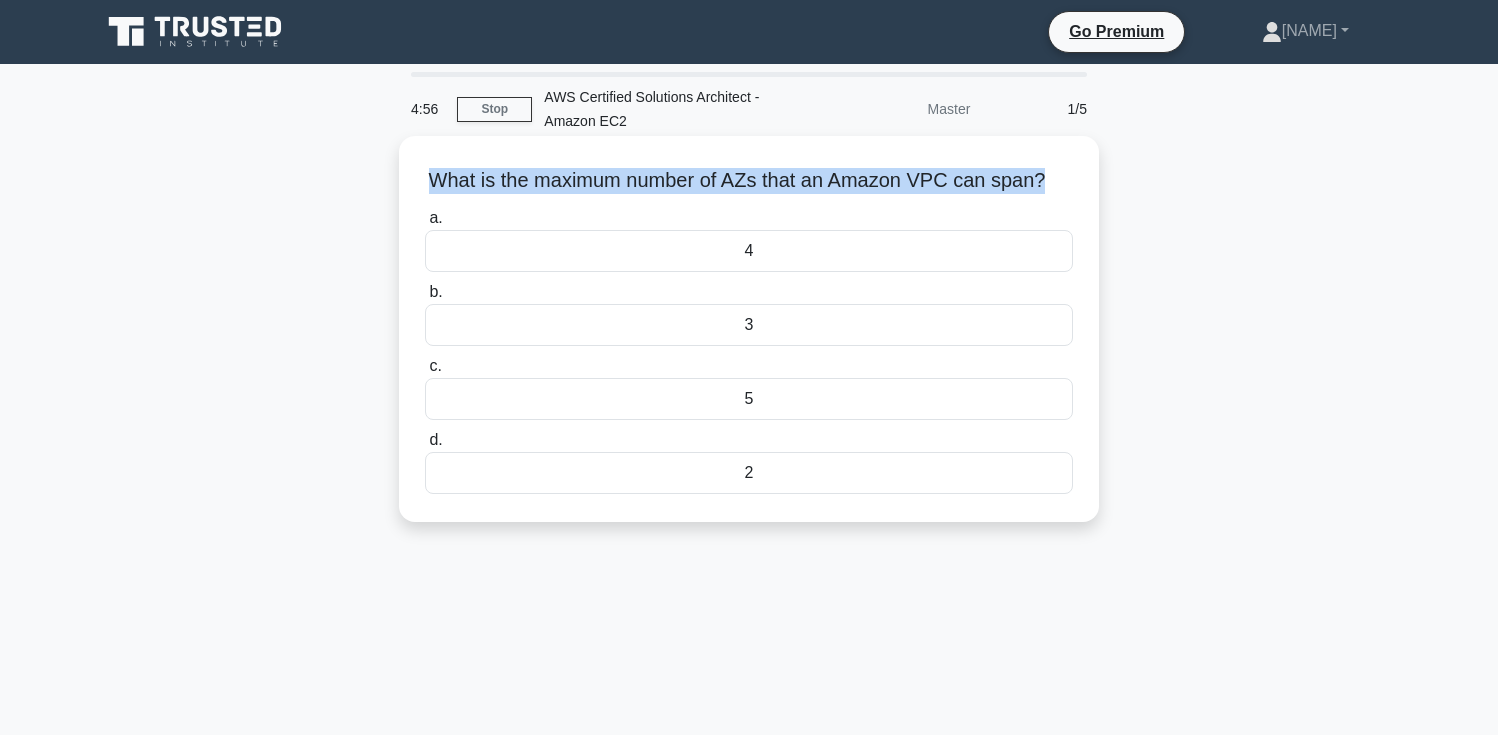 click on "What is the maximum number of AZs that an Amazon VPC can span?
.spinner_0XTQ{transform-origin:center;animation:spinner_y6GP .75s linear infinite}@keyframes spinner_y6GP{100%{transform:rotate(360deg)}}" at bounding box center (749, 181) 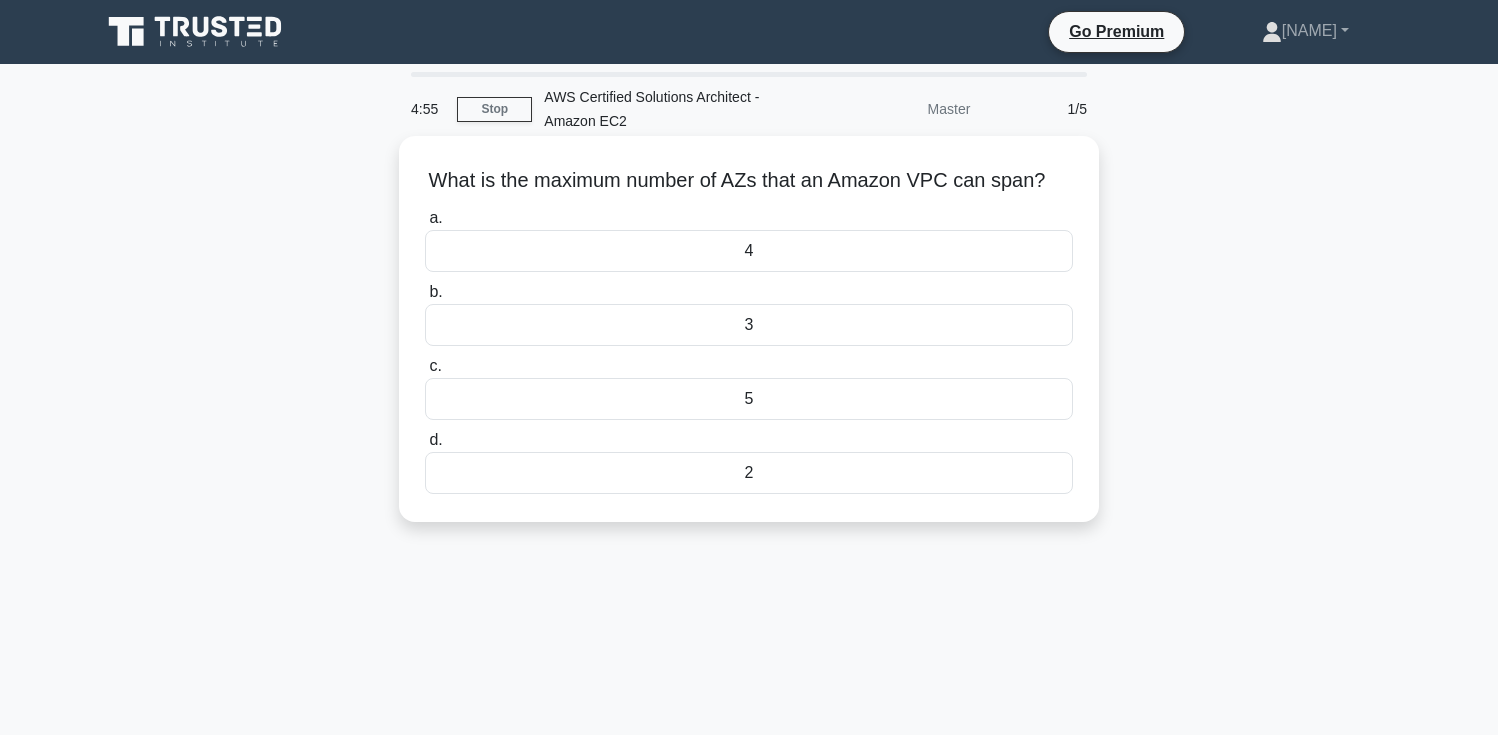 click on "What is the maximum number of AZs that an Amazon VPC can span?
.spinner_0XTQ{transform-origin:center;animation:spinner_y6GP .75s linear infinite}@keyframes spinner_y6GP{100%{transform:rotate(360deg)}}" at bounding box center (749, 181) 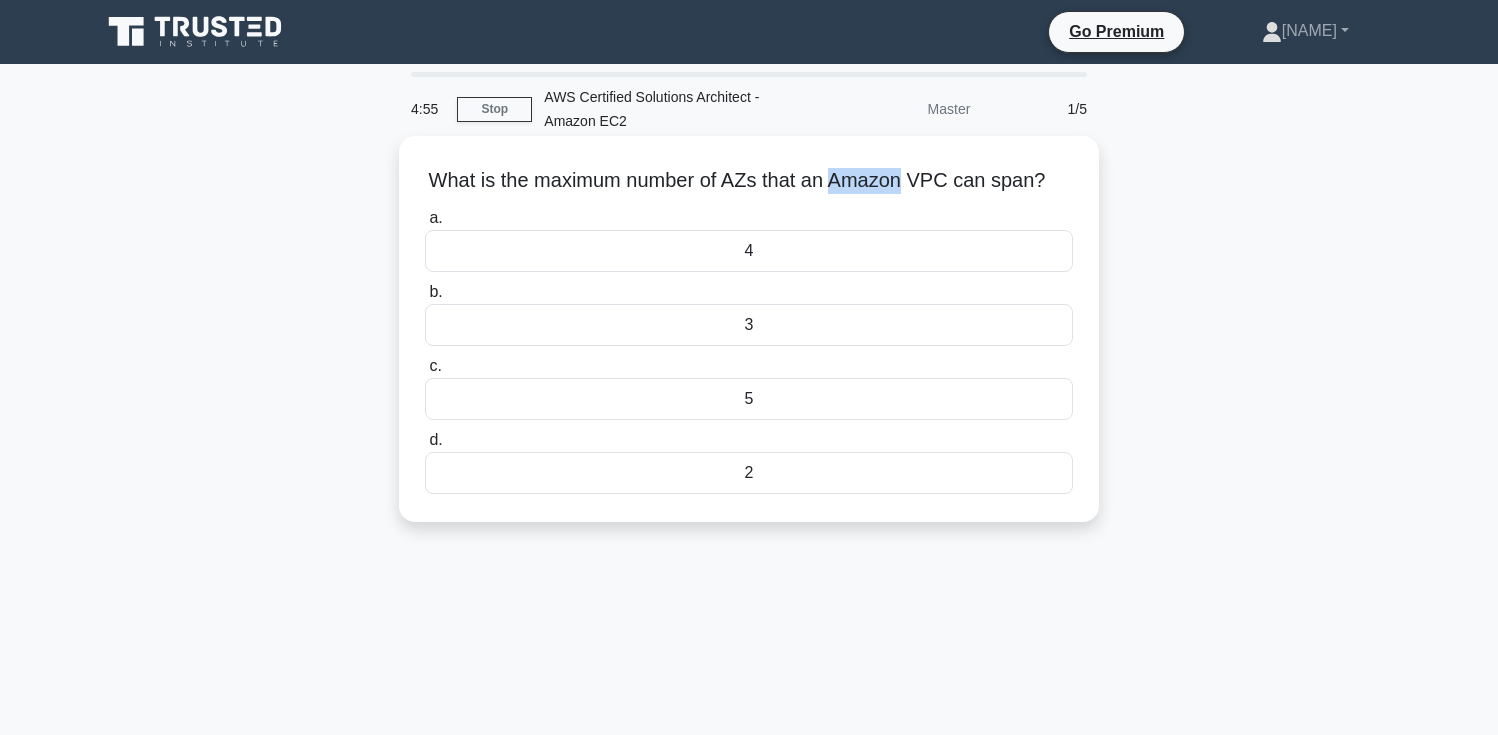 click on "What is the maximum number of AZs that an Amazon VPC can span?
.spinner_0XTQ{transform-origin:center;animation:spinner_y6GP .75s linear infinite}@keyframes spinner_y6GP{100%{transform:rotate(360deg)}}" at bounding box center (749, 181) 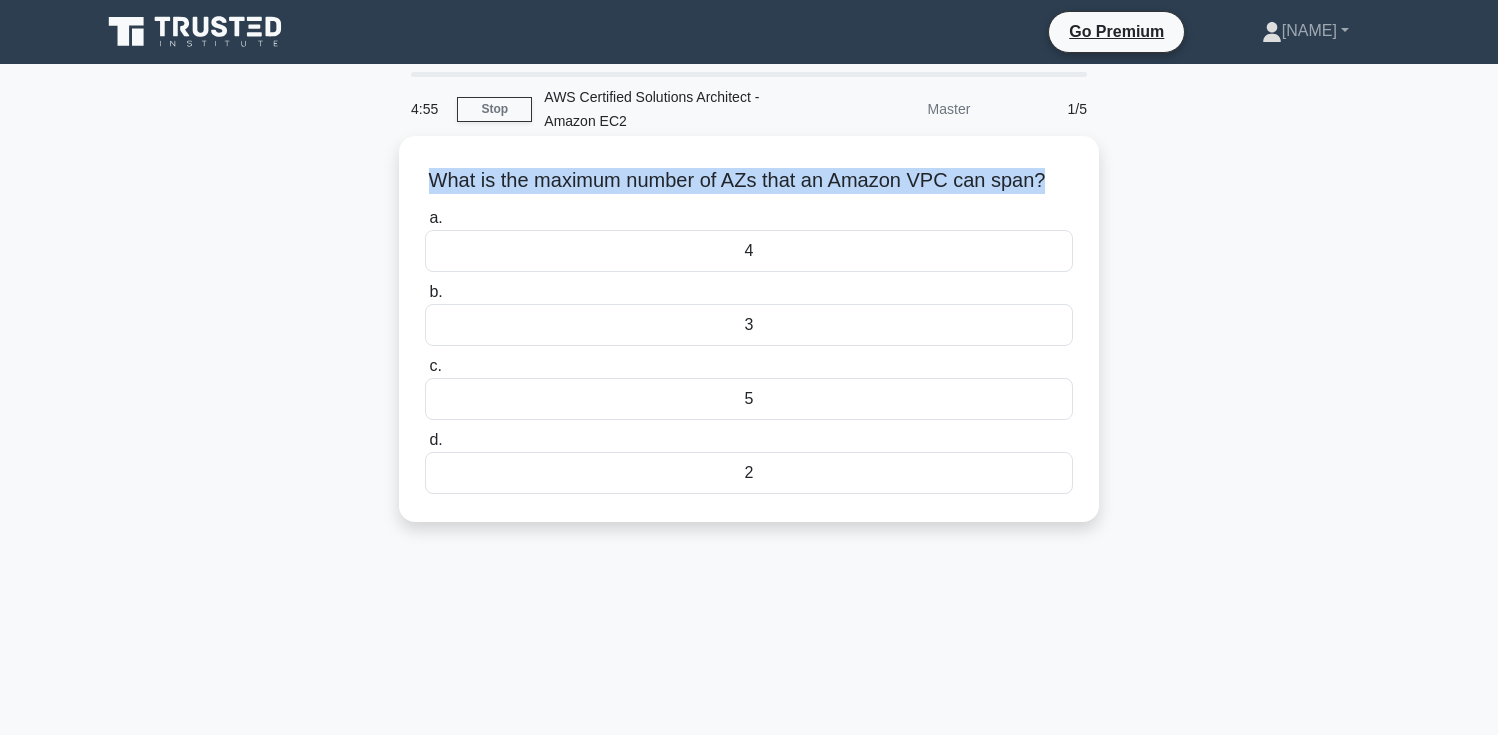 click on "What is the maximum number of AZs that an Amazon VPC can span?
.spinner_0XTQ{transform-origin:center;animation:spinner_y6GP .75s linear infinite}@keyframes spinner_y6GP{100%{transform:rotate(360deg)}}" at bounding box center (749, 181) 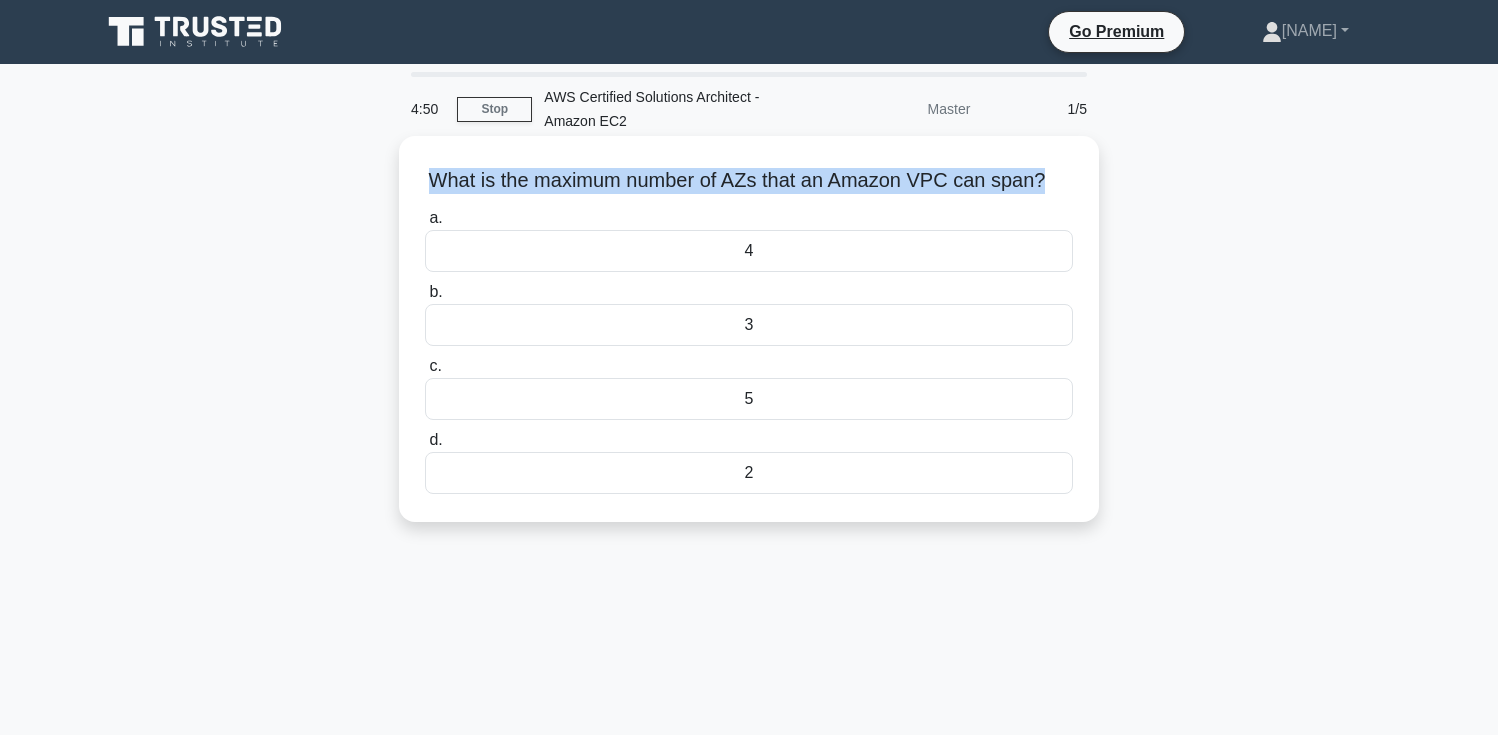 click on "What is the maximum number of AZs that an Amazon VPC can span?
.spinner_0XTQ{transform-origin:center;animation:spinner_y6GP .75s linear infinite}@keyframes spinner_y6GP{100%{transform:rotate(360deg)}}
a.
4
b. c. d." at bounding box center (749, 329) 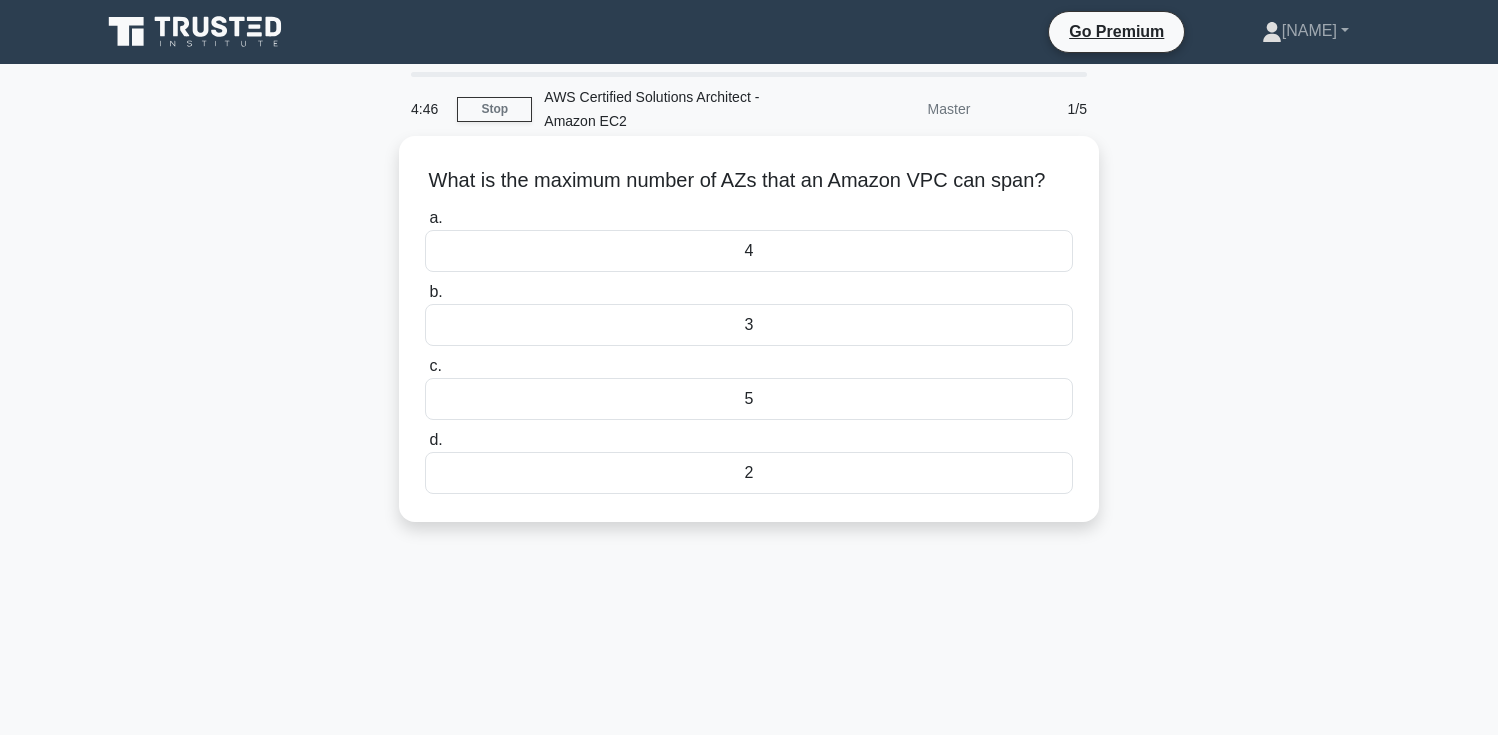 click on "2" at bounding box center (749, 473) 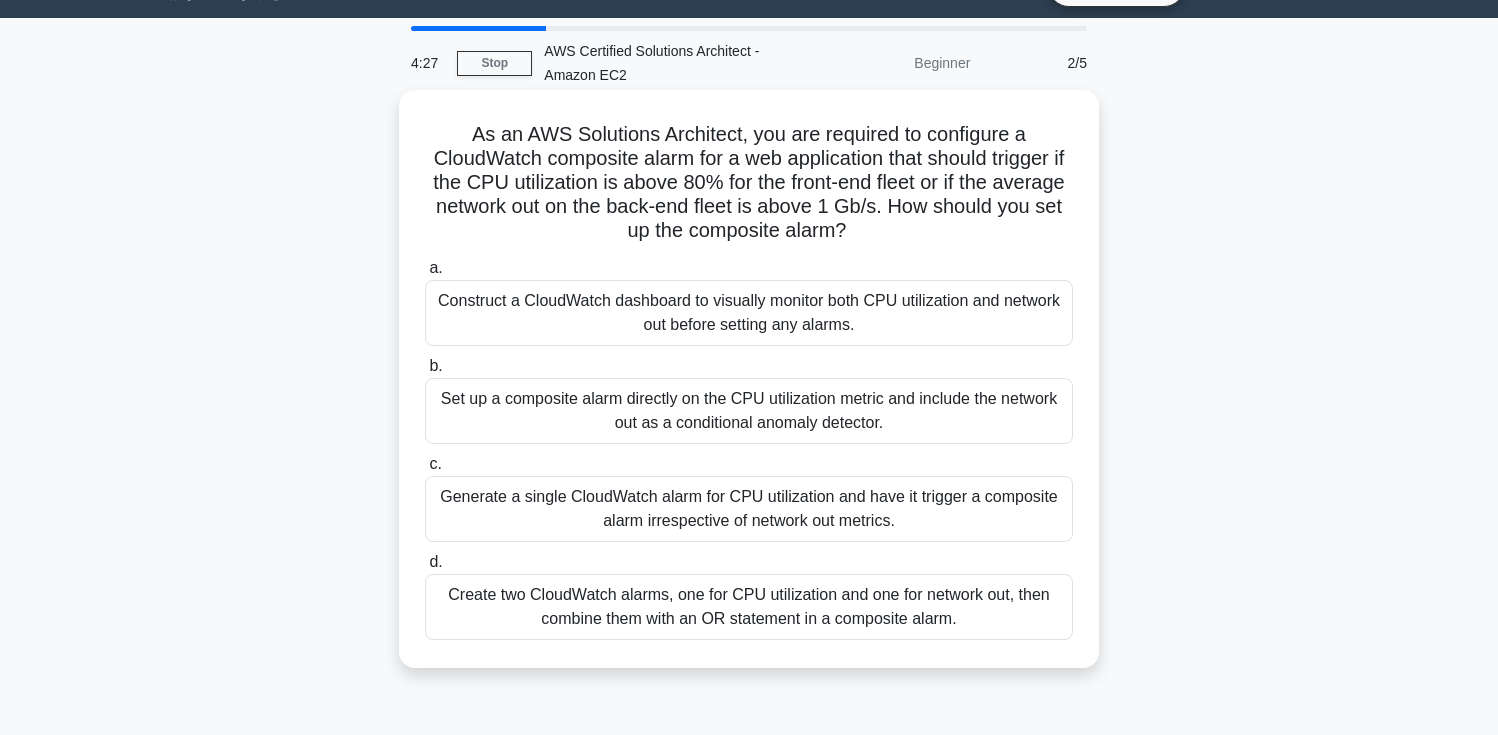 scroll, scrollTop: 45, scrollLeft: 0, axis: vertical 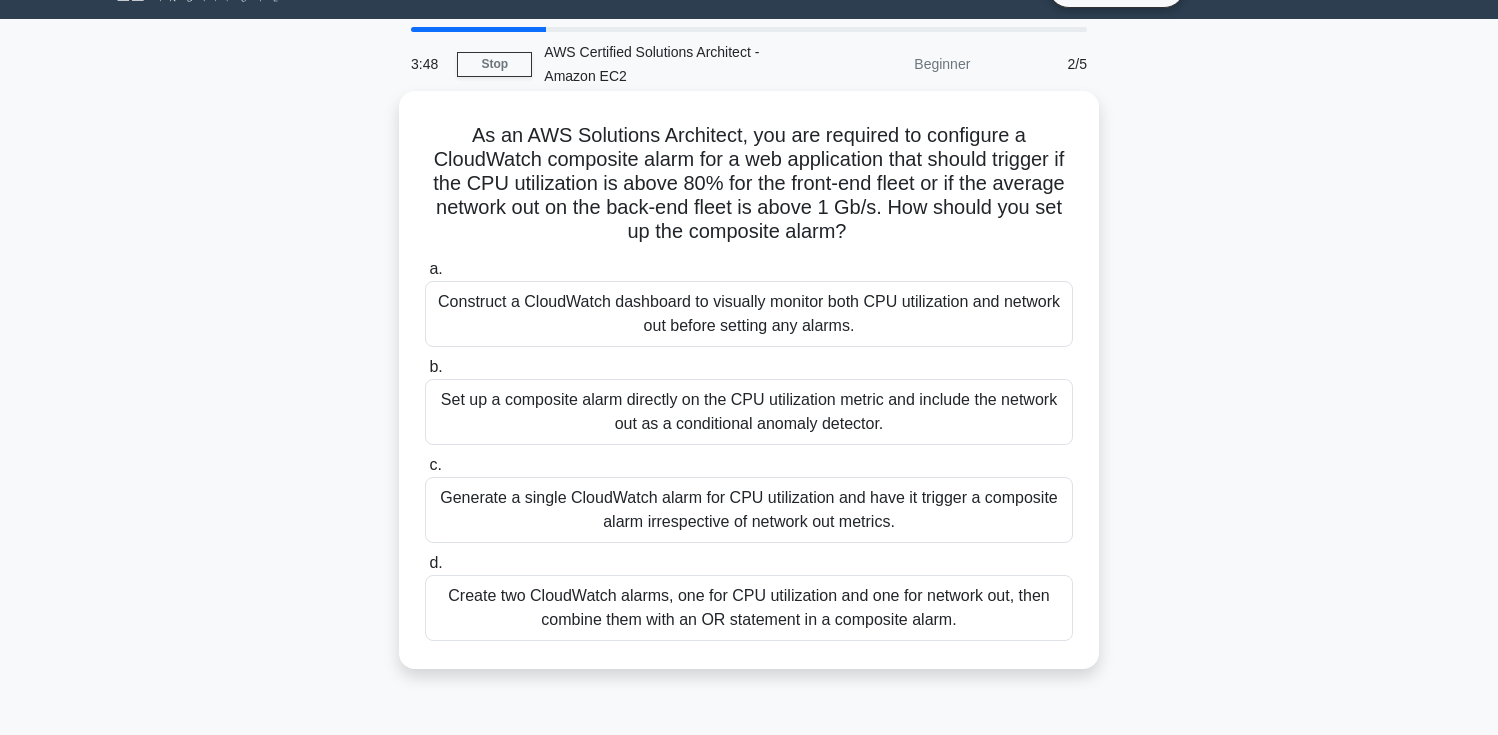 click on "Create two CloudWatch alarms, one for CPU utilization and one for network out, then combine them with an OR statement in a composite alarm." at bounding box center [749, 608] 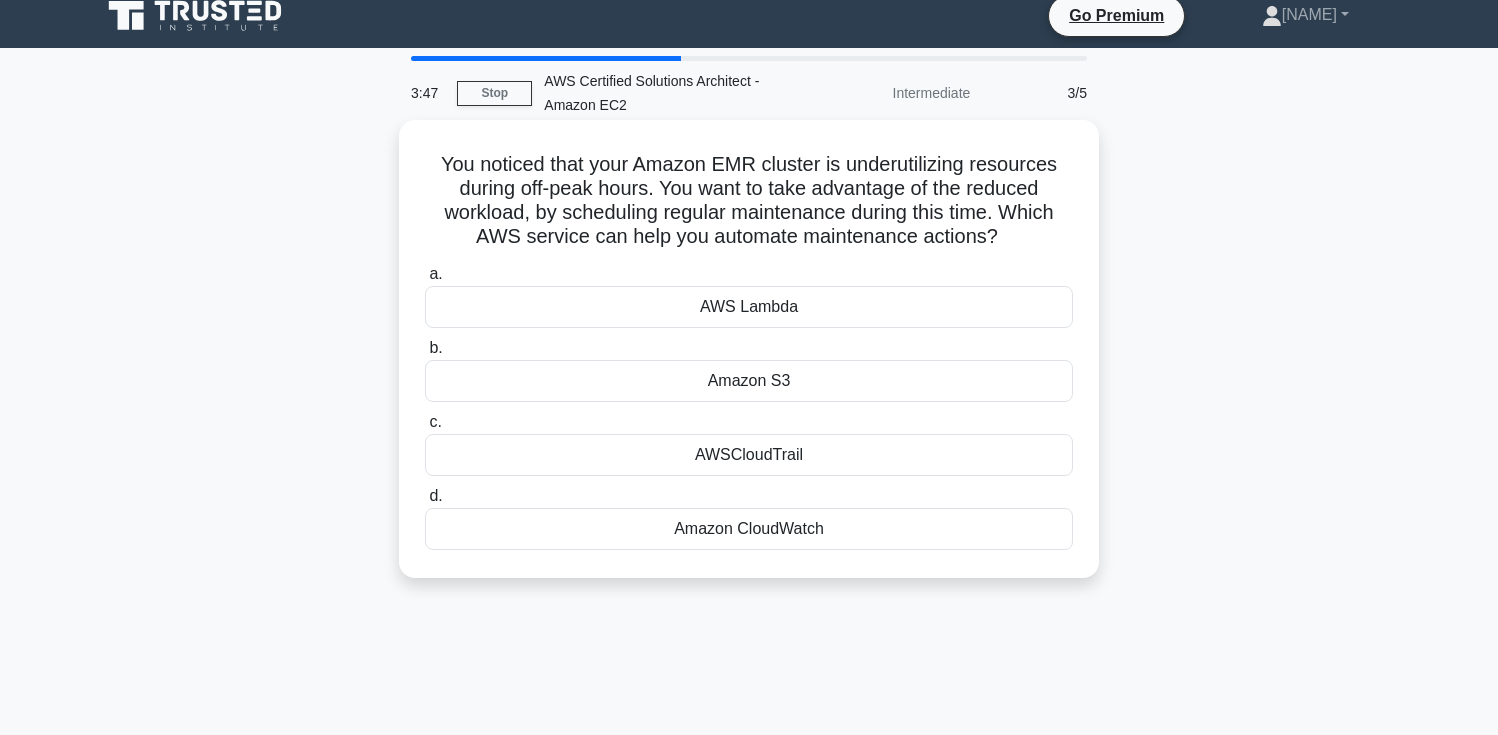 scroll, scrollTop: 0, scrollLeft: 0, axis: both 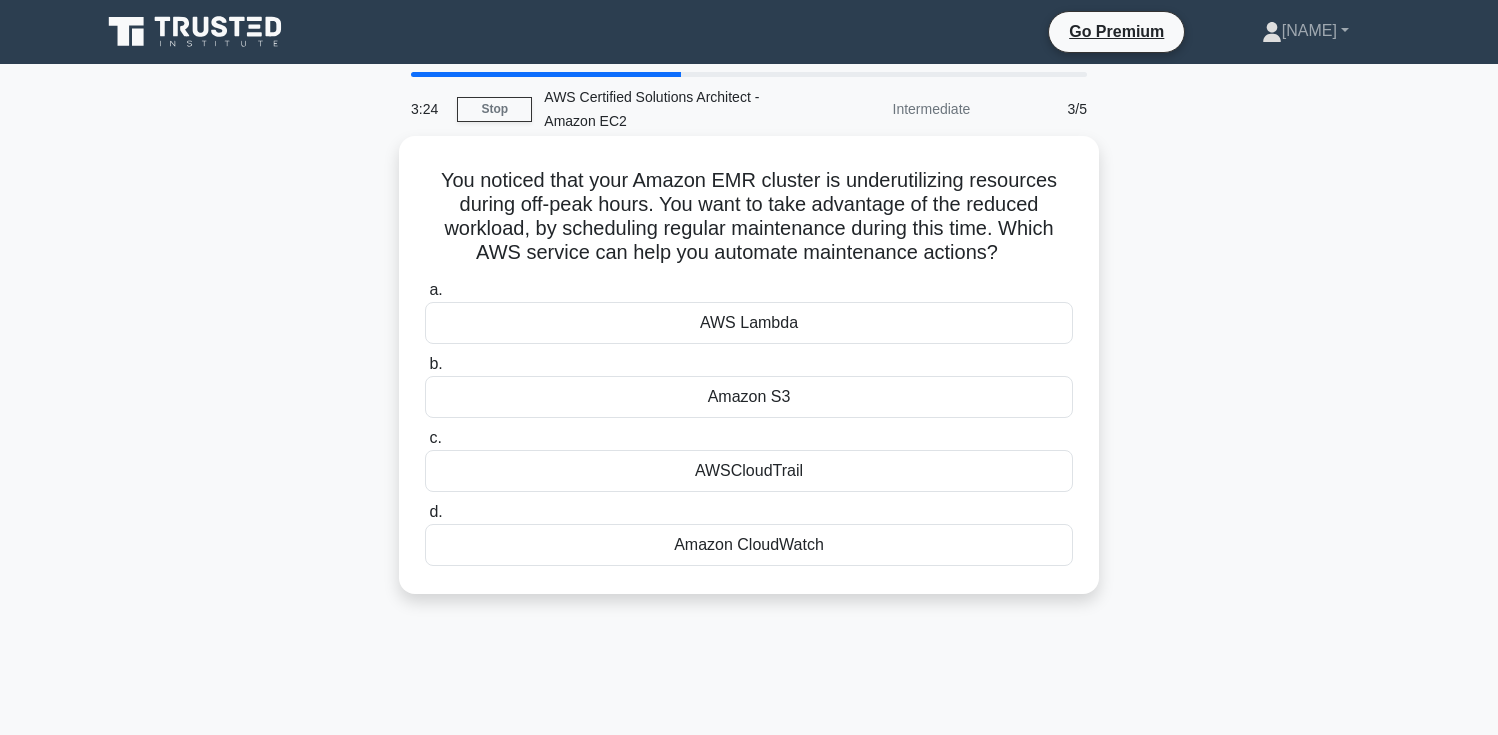 click on "AWS Lambda" at bounding box center [749, 323] 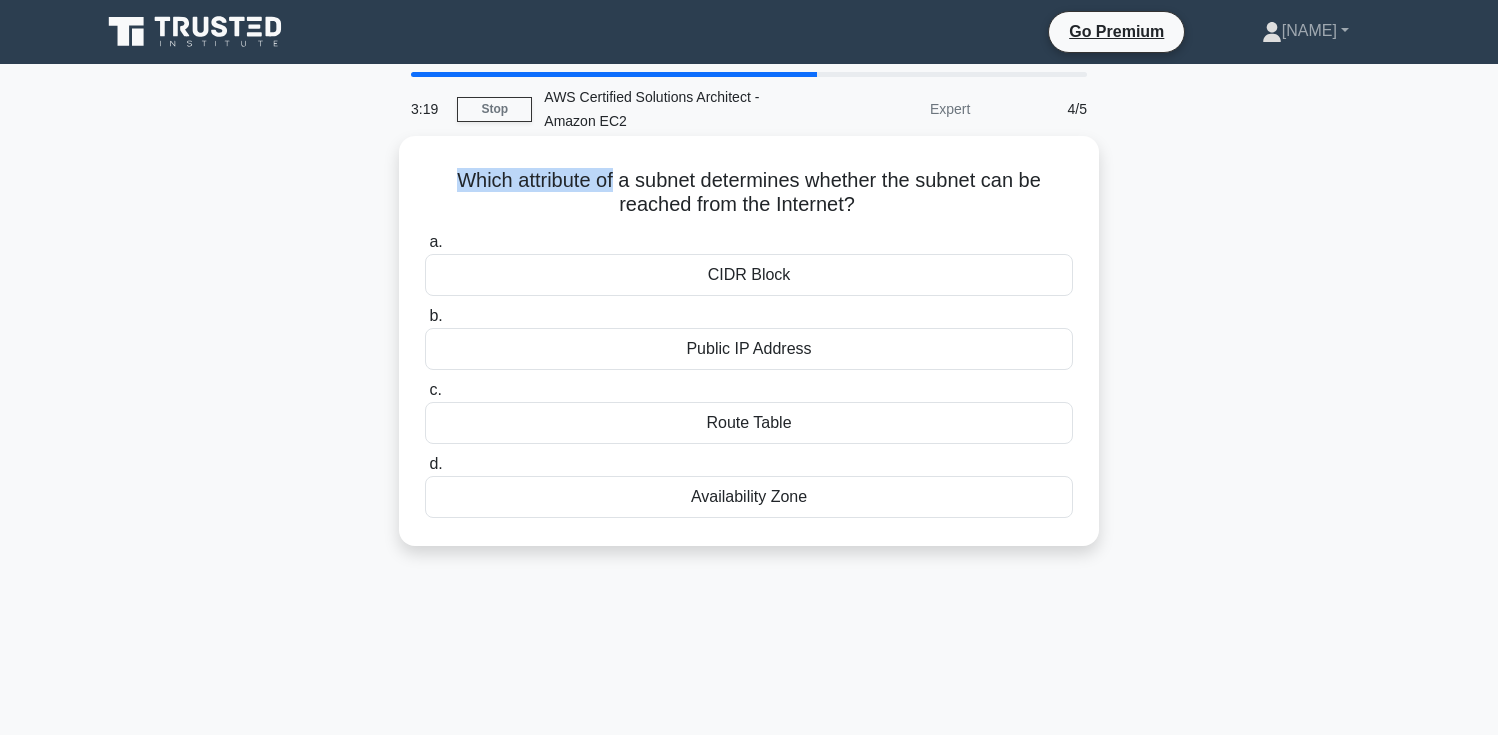 drag, startPoint x: 457, startPoint y: 187, endPoint x: 614, endPoint y: 187, distance: 157 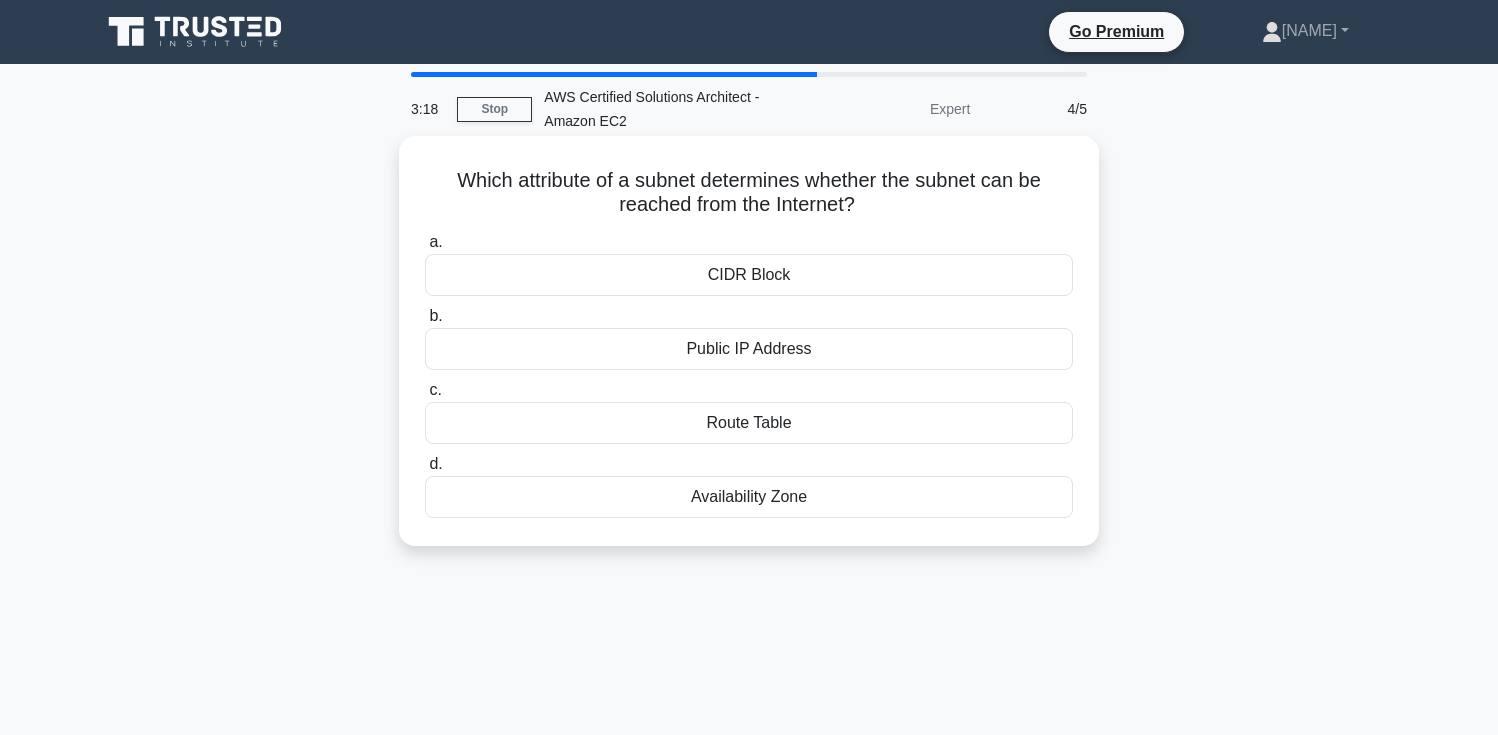 click on "Which attribute of a subnet determines whether the subnet can be reached from the Internet?
.spinner_0XTQ{transform-origin:center;animation:spinner_y6GP .75s linear infinite}@keyframes spinner_y6GP{100%{transform:rotate(360deg)}}" at bounding box center [749, 193] 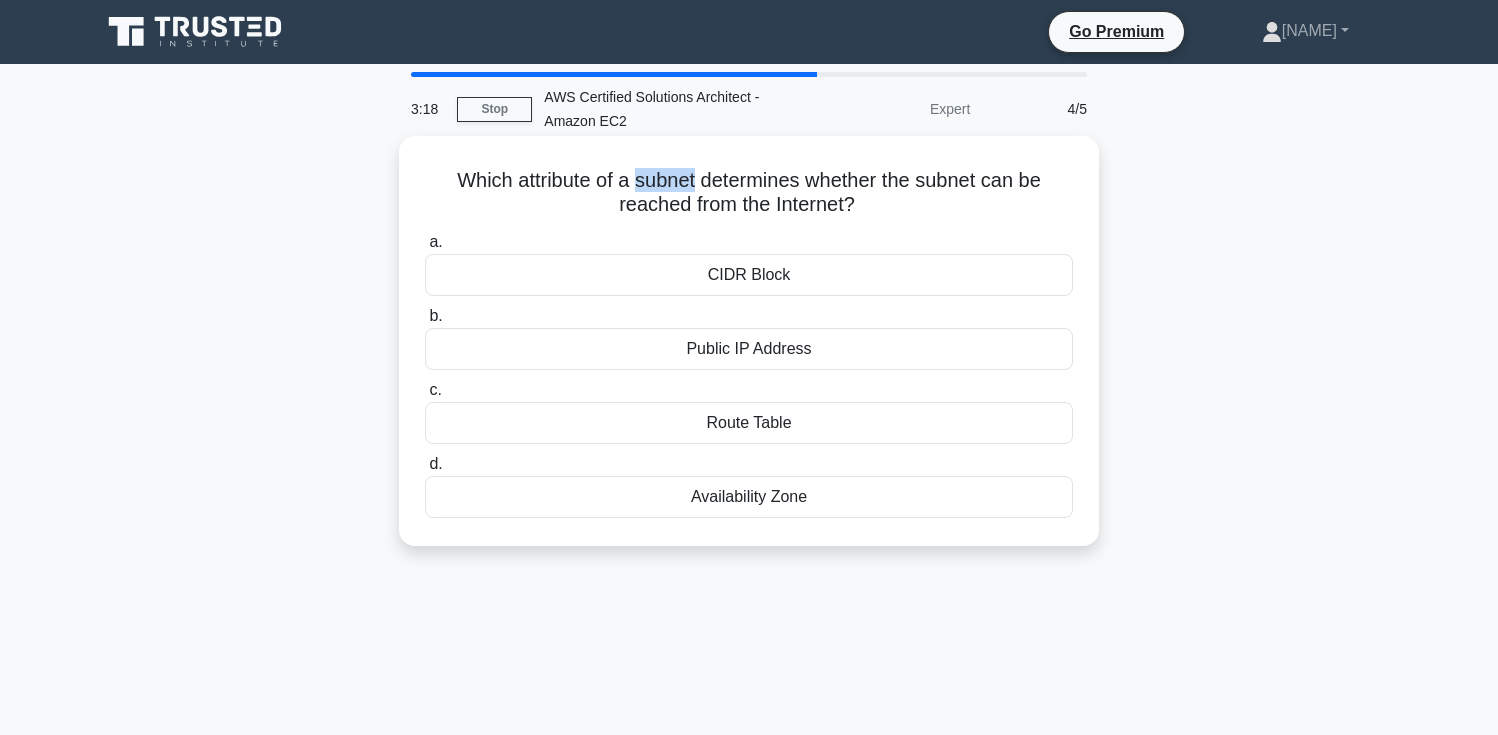 click on "Which attribute of a subnet determines whether the subnet can be reached from the Internet?
.spinner_0XTQ{transform-origin:center;animation:spinner_y6GP .75s linear infinite}@keyframes spinner_y6GP{100%{transform:rotate(360deg)}}" at bounding box center (749, 193) 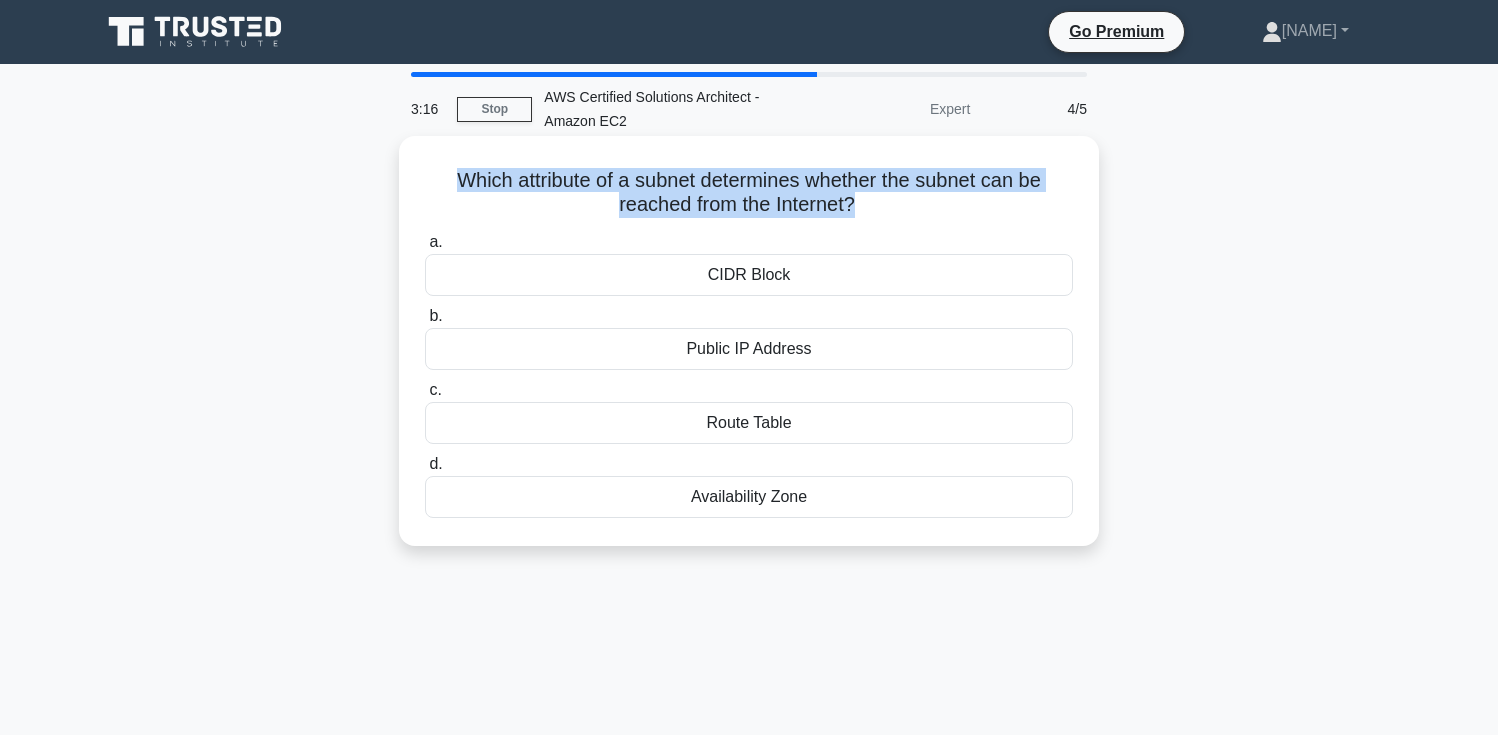 click on "Which attribute of a subnet determines whether the subnet can be reached from the Internet?
.spinner_0XTQ{transform-origin:center;animation:spinner_y6GP .75s linear infinite}@keyframes spinner_y6GP{100%{transform:rotate(360deg)}}" at bounding box center (749, 193) 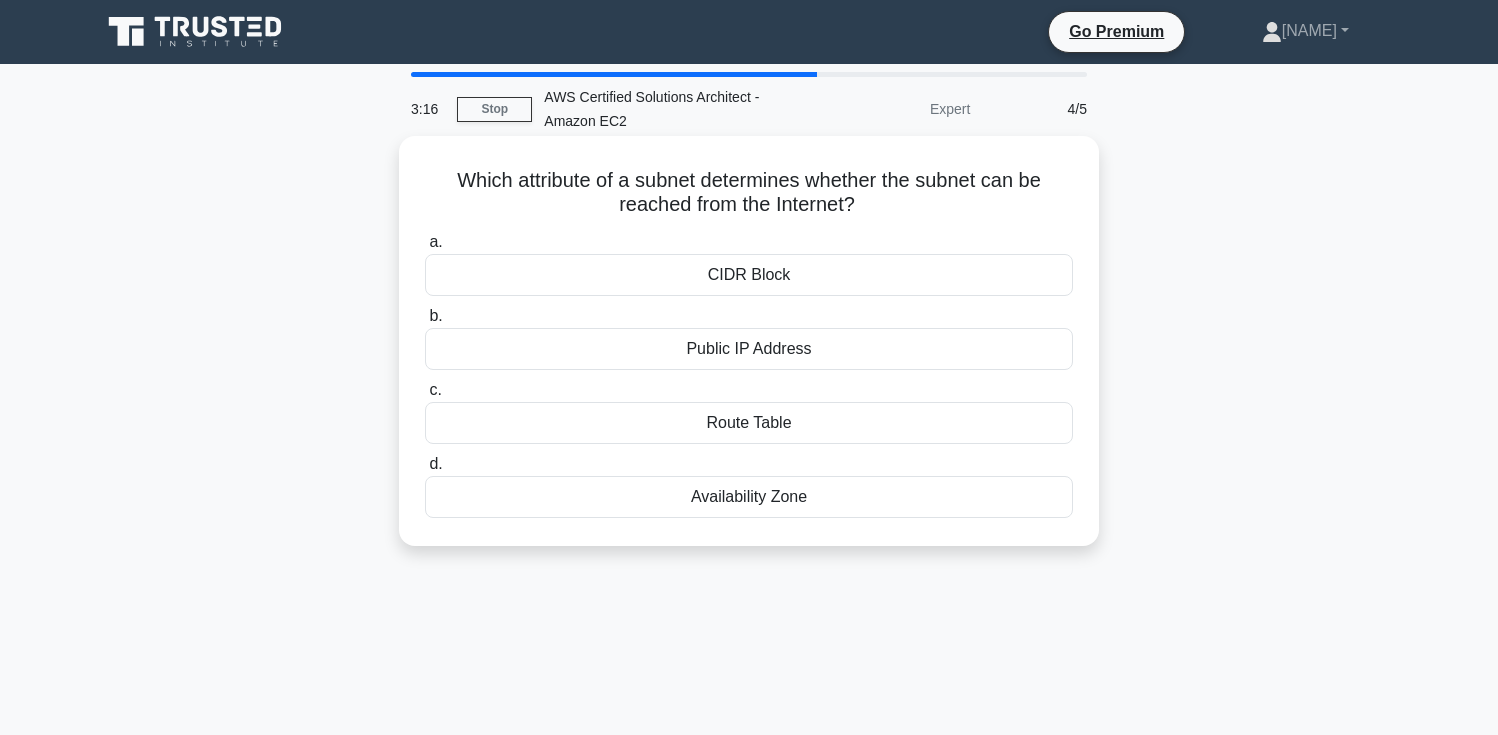 click on "Which attribute of a subnet determines whether the subnet can be reached from the Internet?
.spinner_0XTQ{transform-origin:center;animation:spinner_y6GP .75s linear infinite}@keyframes spinner_y6GP{100%{transform:rotate(360deg)}}" at bounding box center (749, 193) 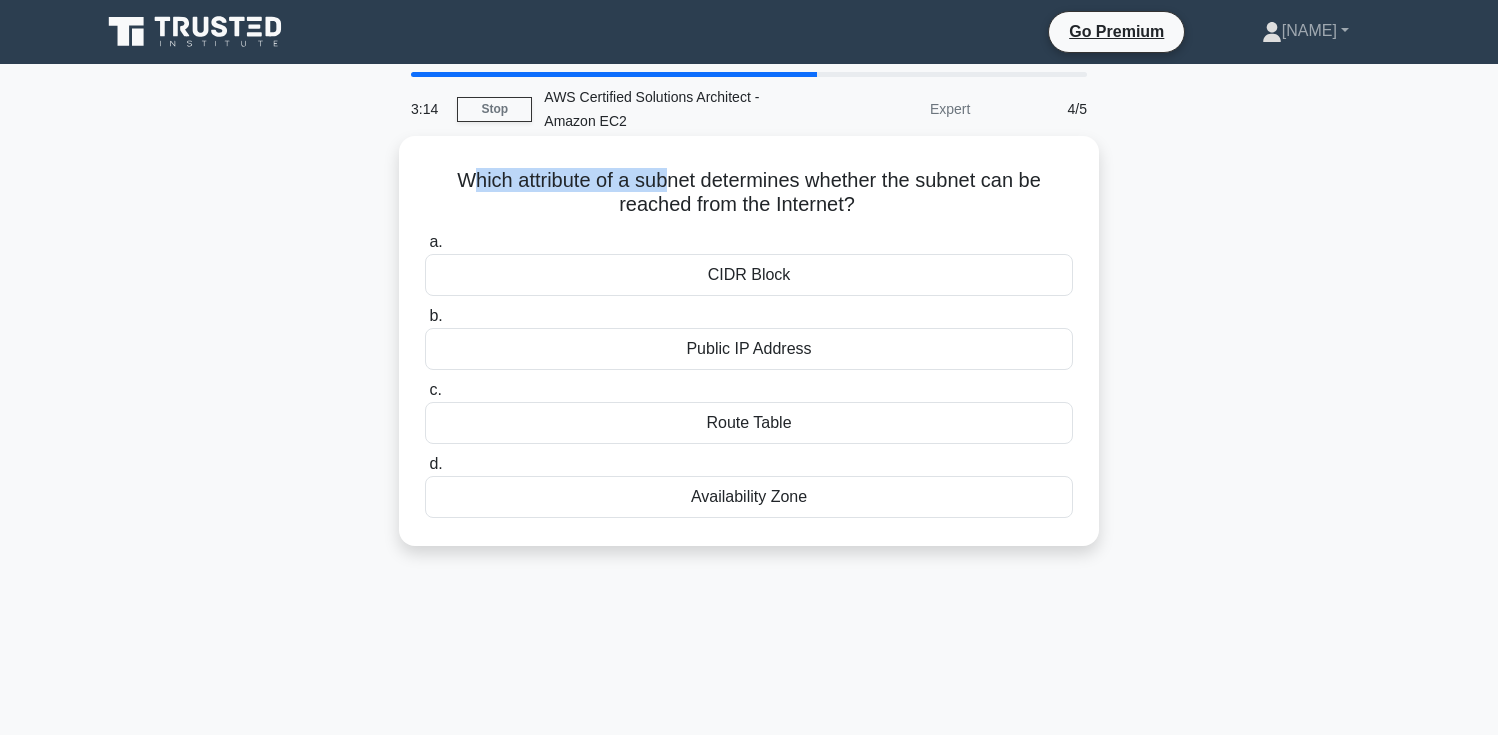drag, startPoint x: 465, startPoint y: 186, endPoint x: 665, endPoint y: 185, distance: 200.0025 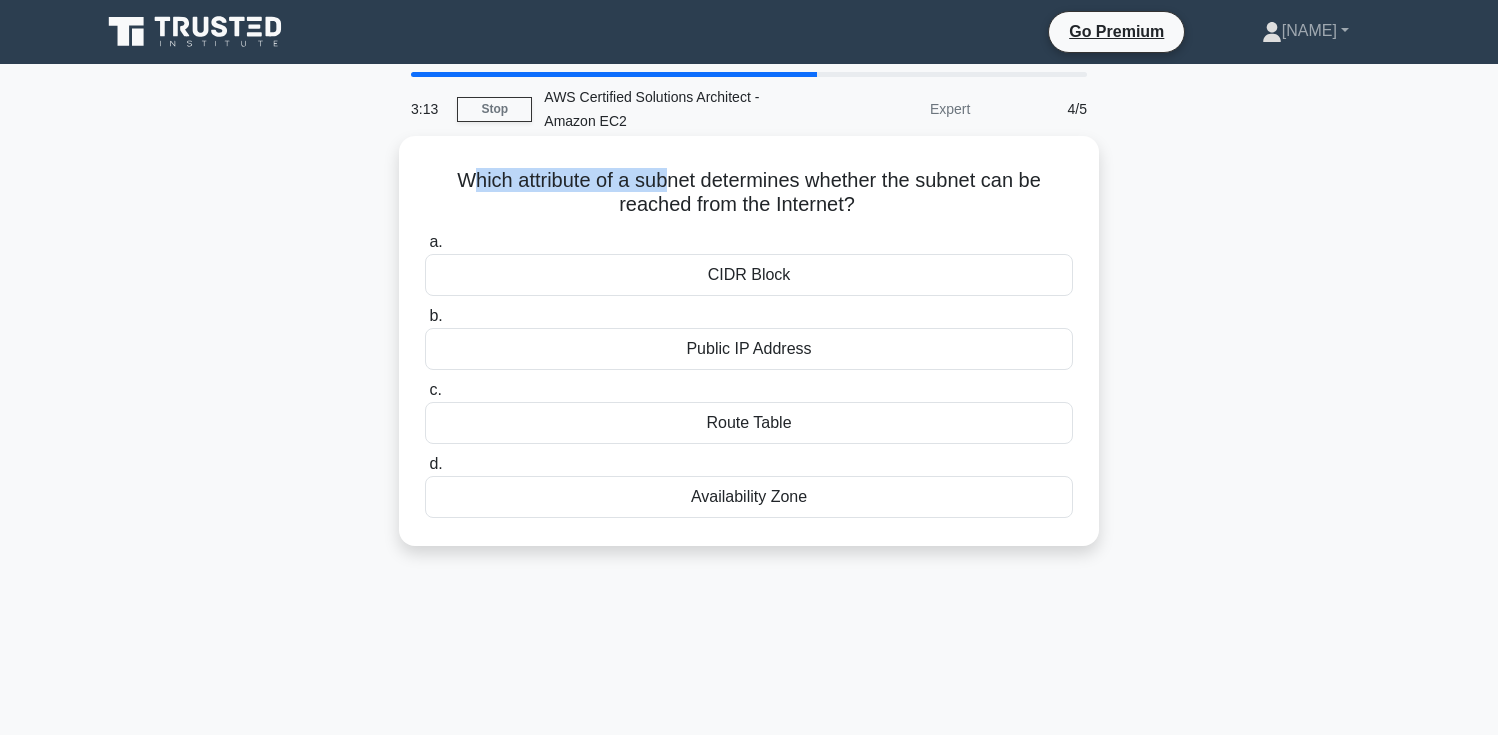 click on "Which attribute of a subnet determines whether the subnet can be reached from the Internet?
.spinner_0XTQ{transform-origin:center;animation:spinner_y6GP .75s linear infinite}@keyframes spinner_y6GP{100%{transform:rotate(360deg)}}" at bounding box center (749, 193) 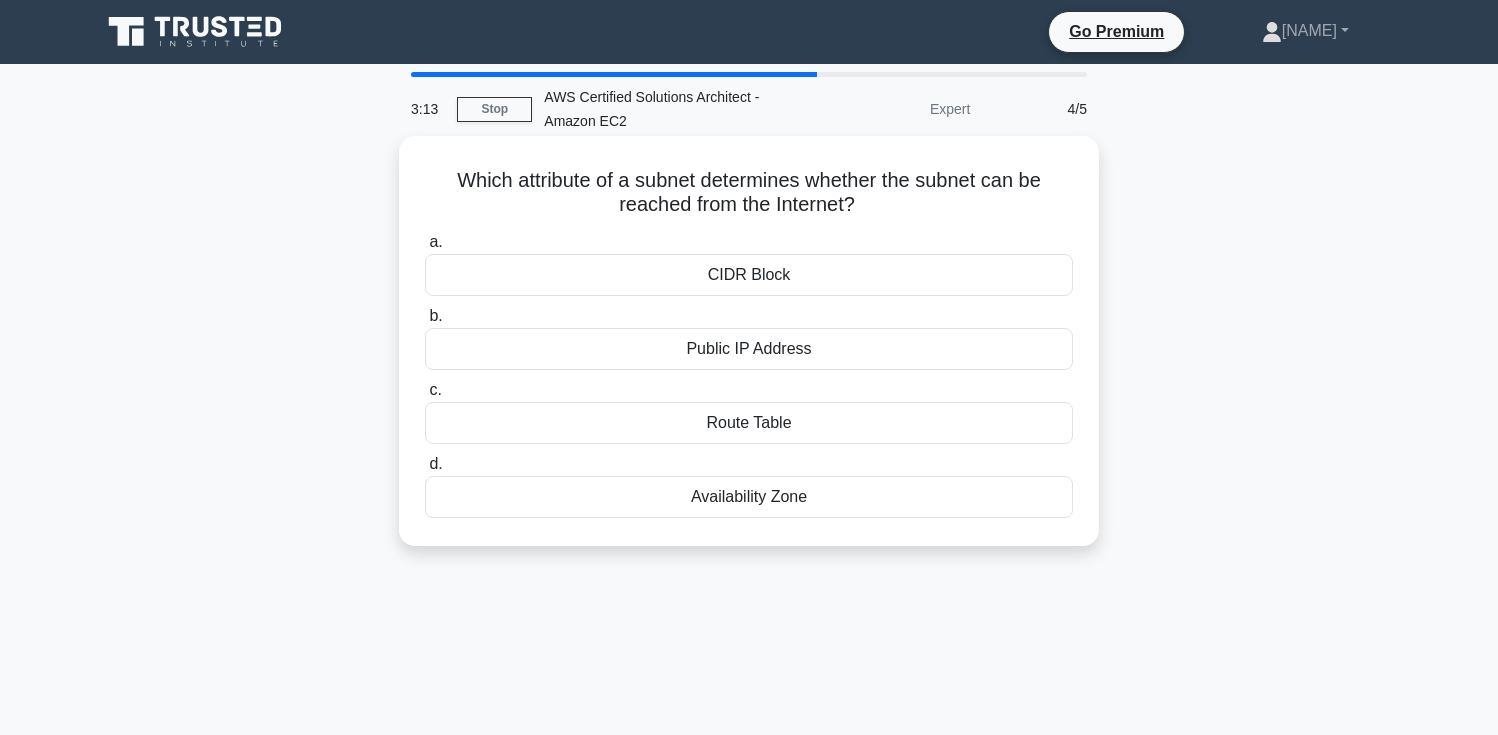 click on "Which attribute of a subnet determines whether the subnet can be reached from the Internet?
.spinner_0XTQ{transform-origin:center;animation:spinner_y6GP .75s linear infinite}@keyframes spinner_y6GP{100%{transform:rotate(360deg)}}" at bounding box center (749, 193) 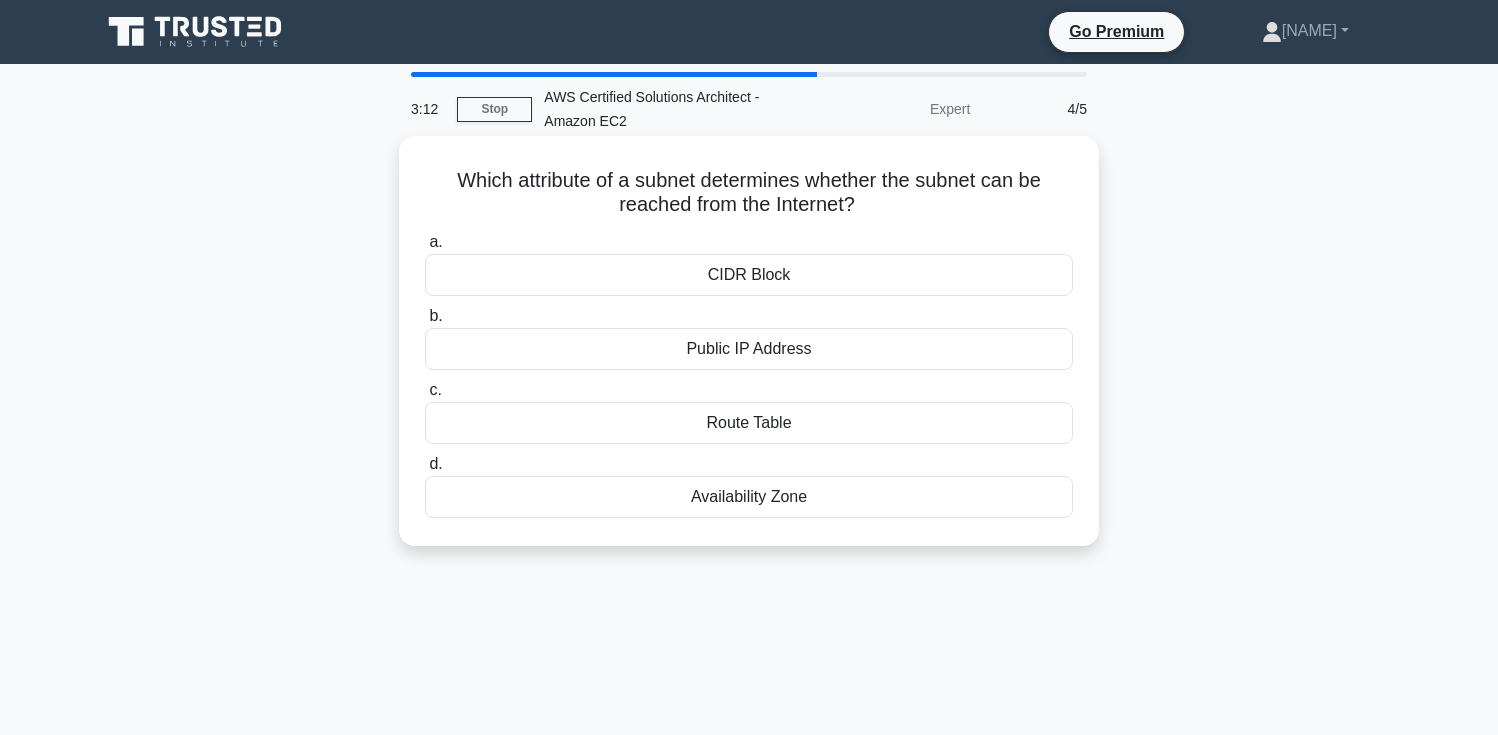 click on "Which attribute of a subnet determines whether the subnet can be reached from the Internet?
.spinner_0XTQ{transform-origin:center;animation:spinner_y6GP .75s linear infinite}@keyframes spinner_y6GP{100%{transform:rotate(360deg)}}" at bounding box center (749, 193) 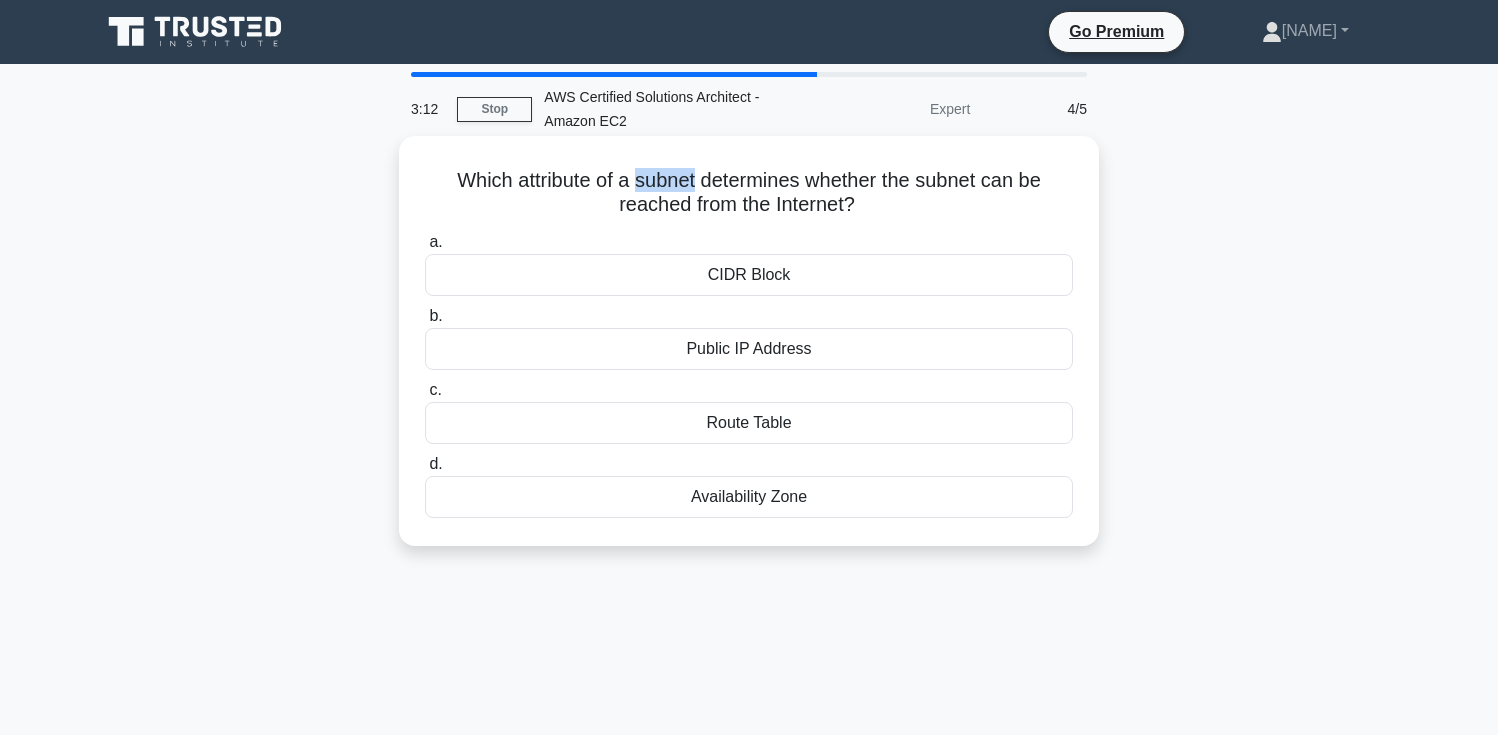 click on "Which attribute of a subnet determines whether the subnet can be reached from the Internet?
.spinner_0XTQ{transform-origin:center;animation:spinner_y6GP .75s linear infinite}@keyframes spinner_y6GP{100%{transform:rotate(360deg)}}" at bounding box center [749, 193] 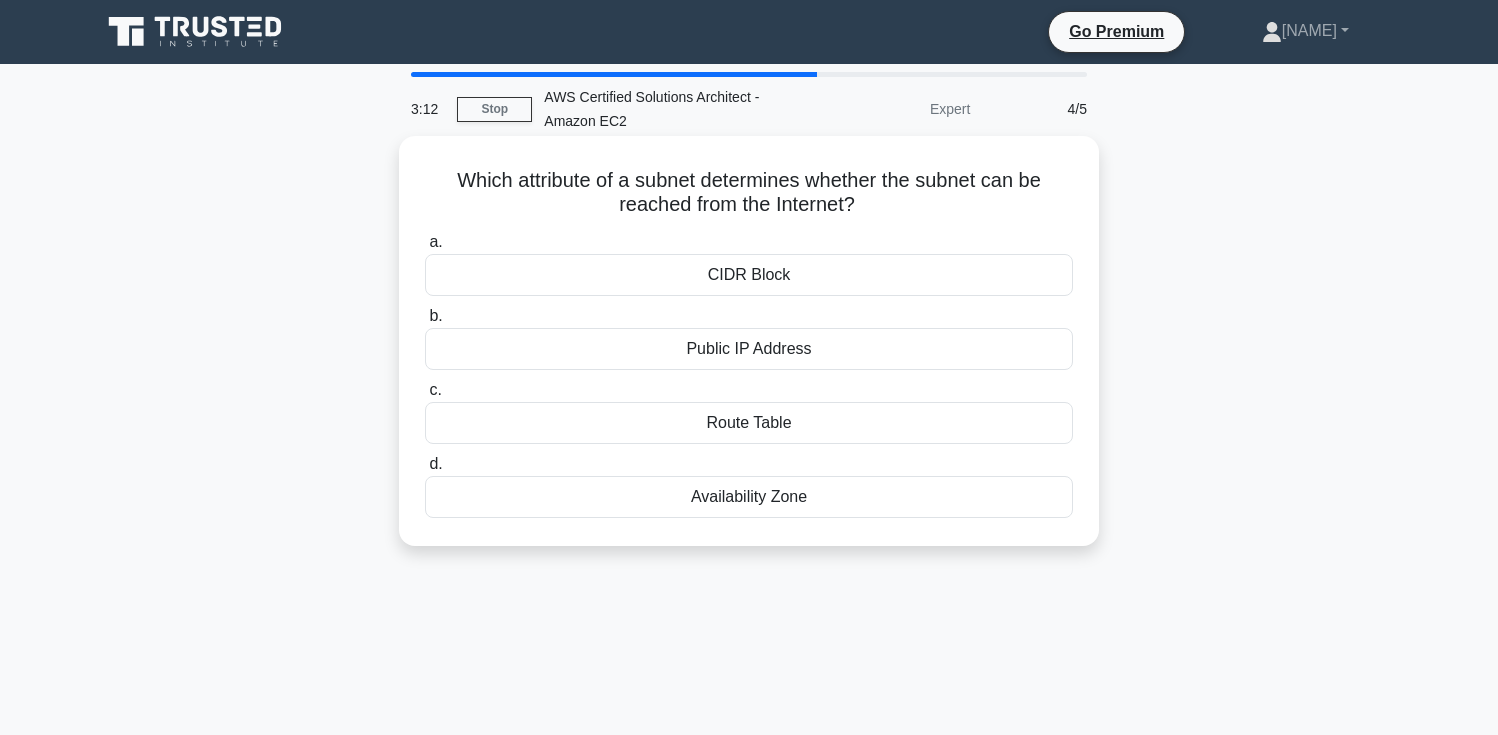 click on "Which attribute of a subnet determines whether the subnet can be reached from the Internet?
.spinner_0XTQ{transform-origin:center;animation:spinner_y6GP .75s linear infinite}@keyframes spinner_y6GP{100%{transform:rotate(360deg)}}" at bounding box center (749, 193) 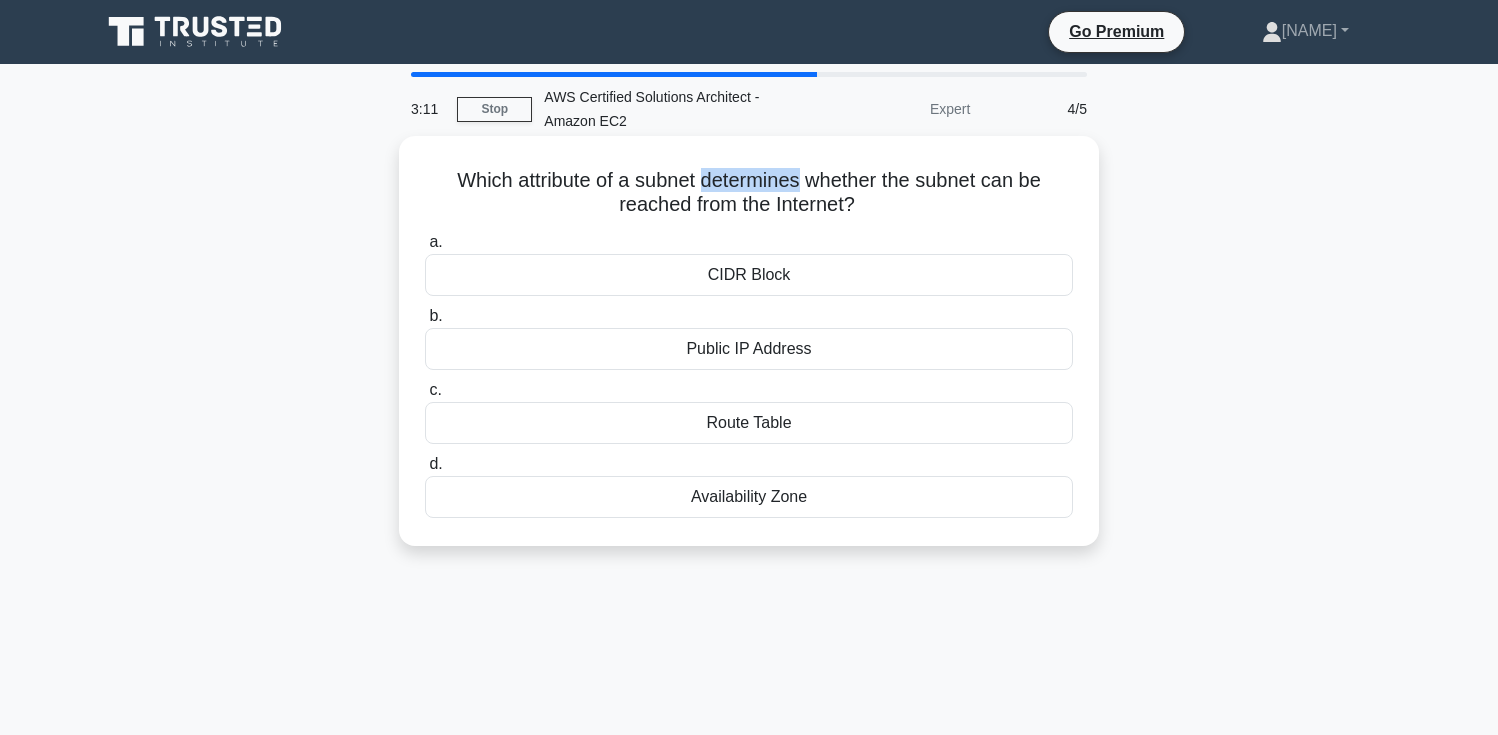 click on "Which attribute of a subnet determines whether the subnet can be reached from the Internet?
.spinner_0XTQ{transform-origin:center;animation:spinner_y6GP .75s linear infinite}@keyframes spinner_y6GP{100%{transform:rotate(360deg)}}" at bounding box center (749, 193) 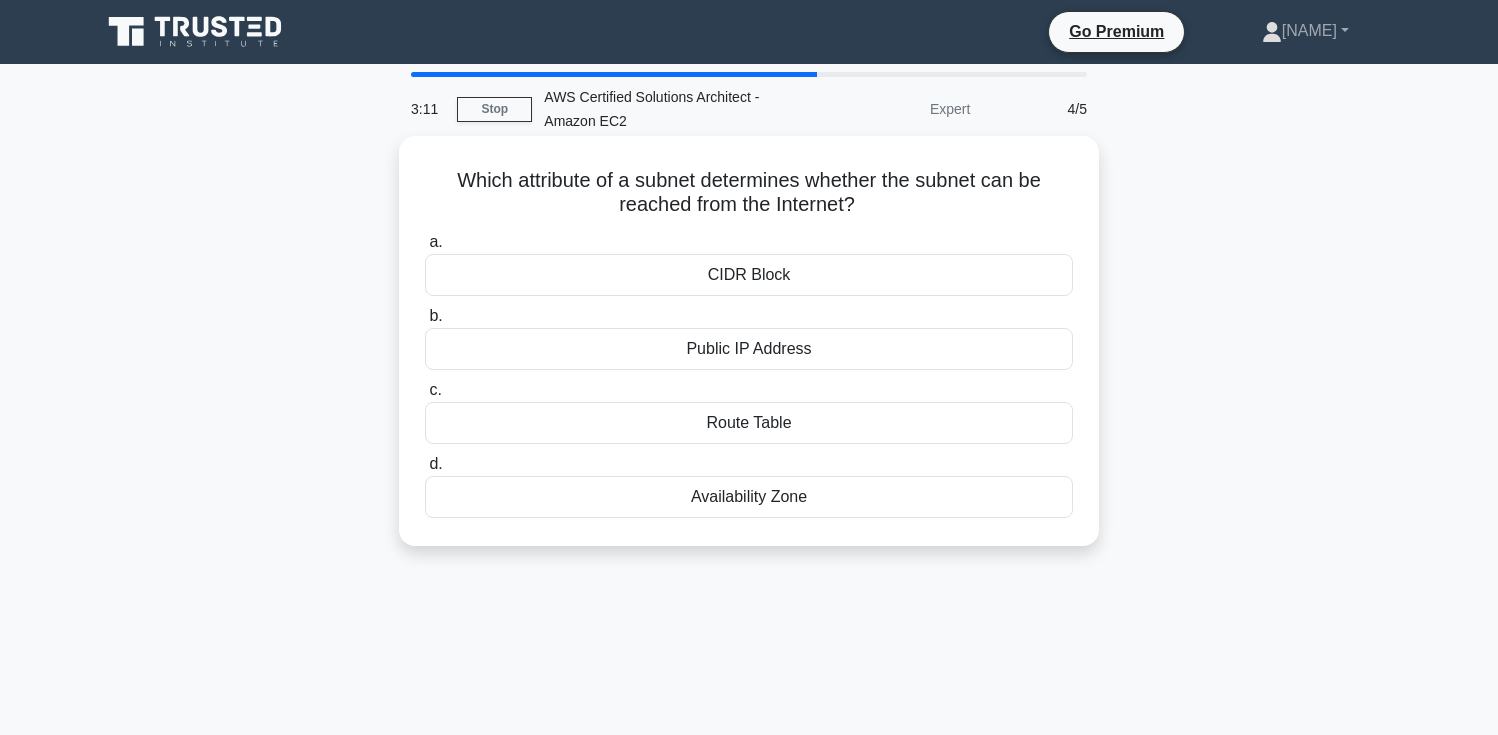 click on "Which attribute of a subnet determines whether the subnet can be reached from the Internet?
.spinner_0XTQ{transform-origin:center;animation:spinner_y6GP .75s linear infinite}@keyframes spinner_y6GP{100%{transform:rotate(360deg)}}" at bounding box center [749, 193] 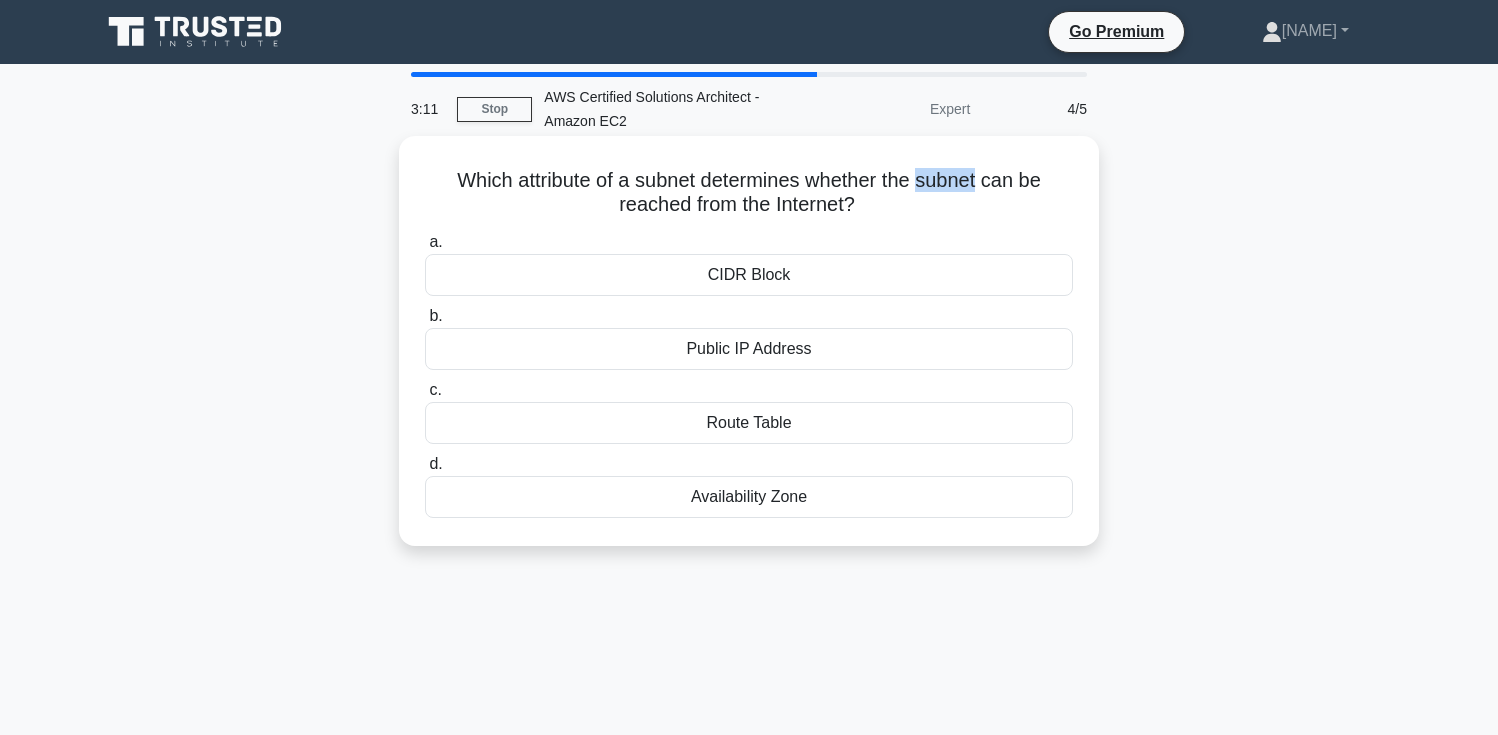 click on "Which attribute of a subnet determines whether the subnet can be reached from the Internet?
.spinner_0XTQ{transform-origin:center;animation:spinner_y6GP .75s linear infinite}@keyframes spinner_y6GP{100%{transform:rotate(360deg)}}" at bounding box center (749, 193) 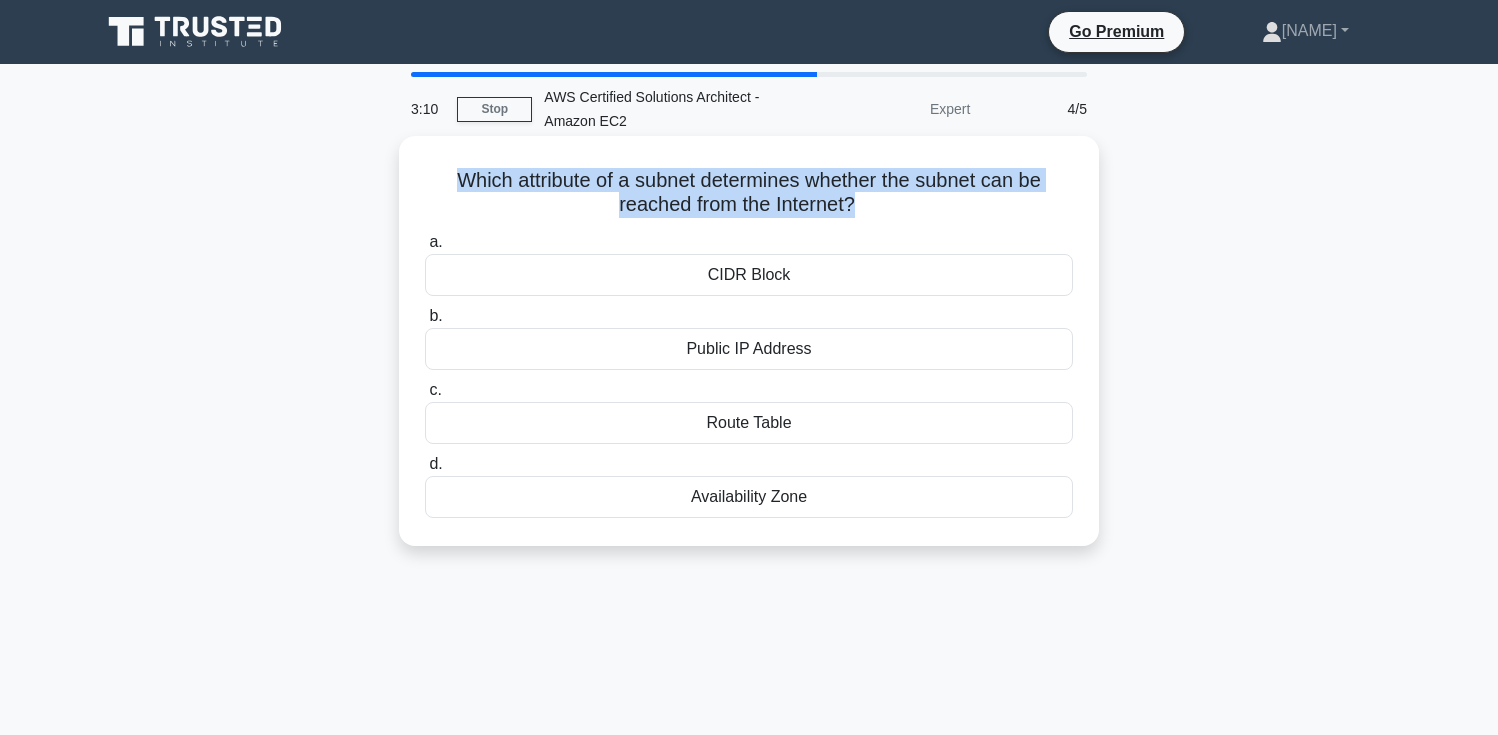 click on "Which attribute of a subnet determines whether the subnet can be reached from the Internet?
.spinner_0XTQ{transform-origin:center;animation:spinner_y6GP .75s linear infinite}@keyframes spinner_y6GP{100%{transform:rotate(360deg)}}" at bounding box center [749, 193] 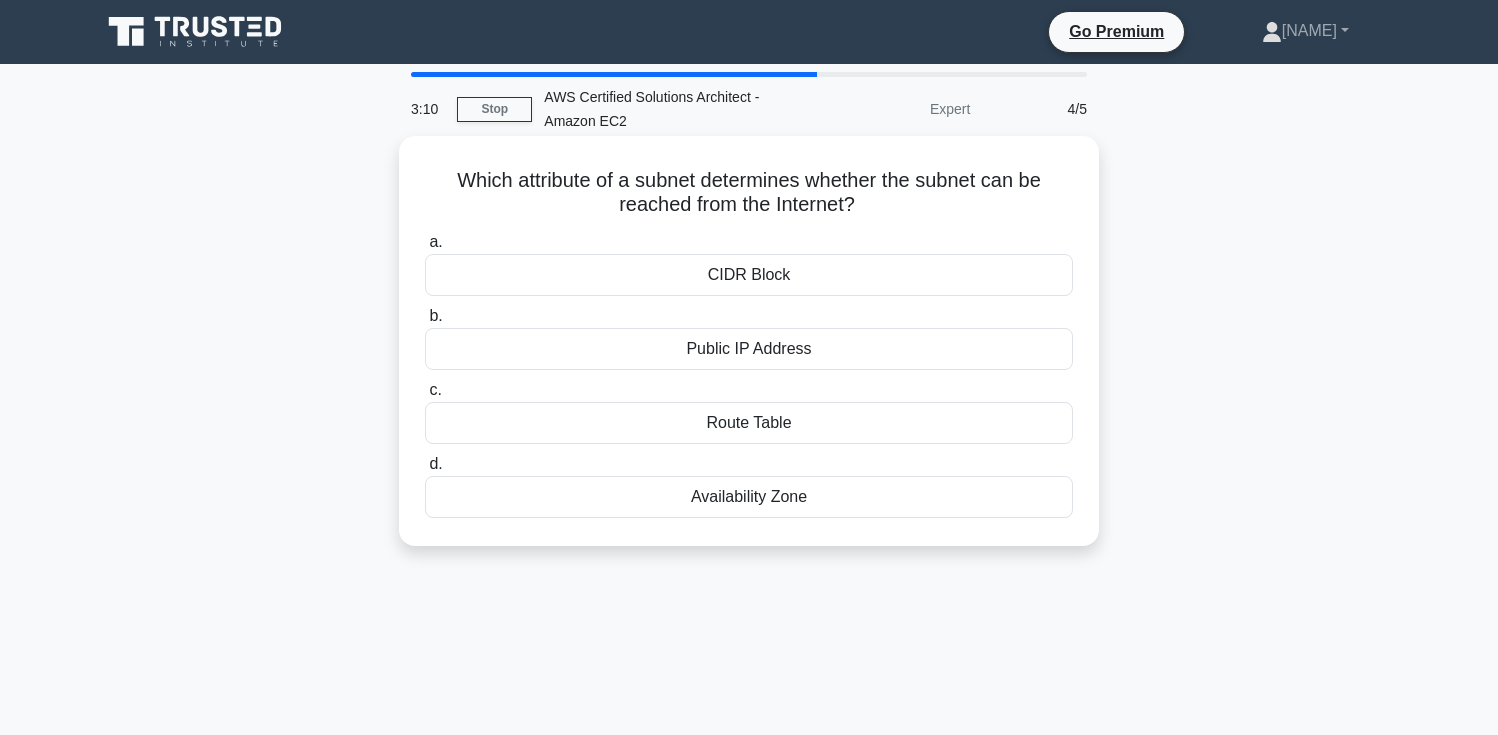 click on "Which attribute of a subnet determines whether the subnet can be reached from the Internet?
.spinner_0XTQ{transform-origin:center;animation:spinner_y6GP .75s linear infinite}@keyframes spinner_y6GP{100%{transform:rotate(360deg)}}" at bounding box center (749, 193) 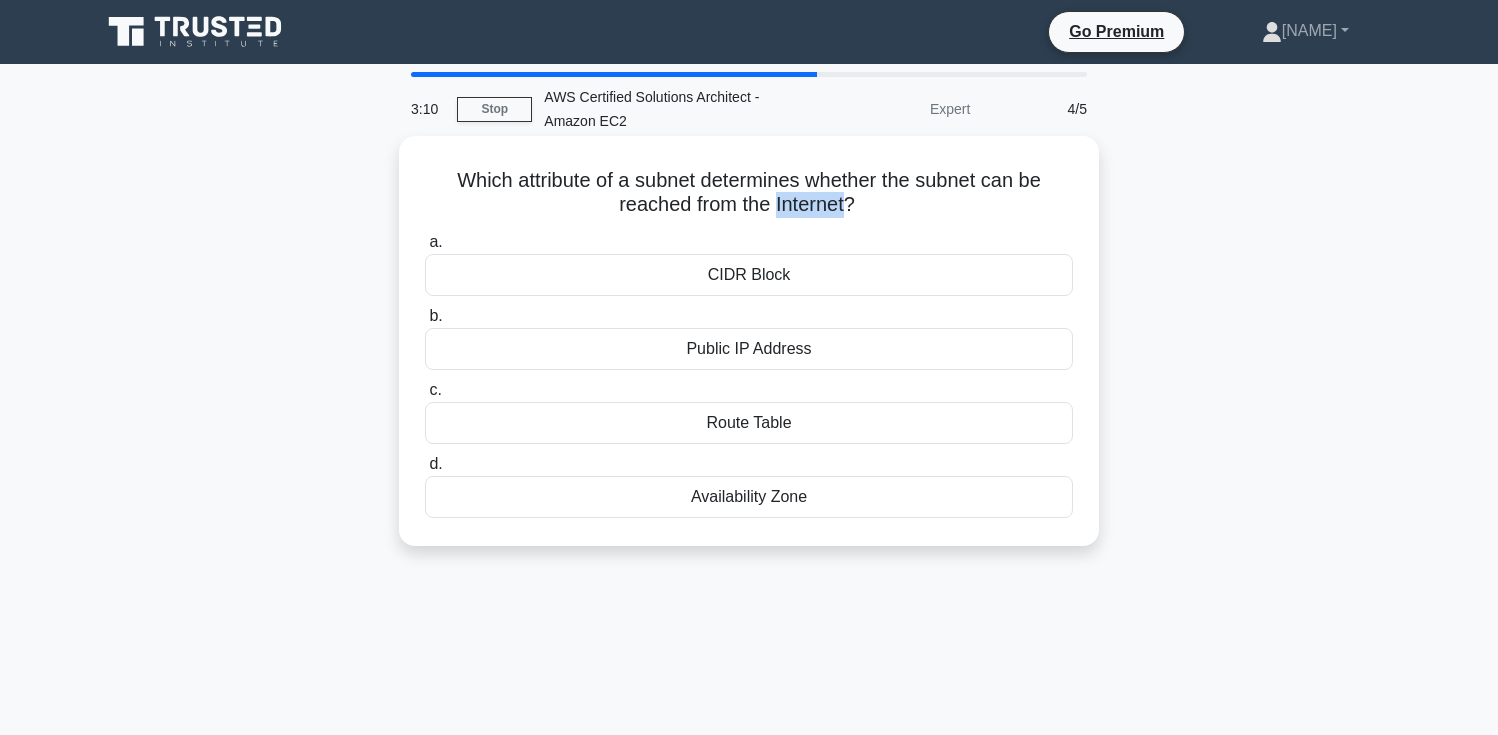 click on "Which attribute of a subnet determines whether the subnet can be reached from the Internet?
.spinner_0XTQ{transform-origin:center;animation:spinner_y6GP .75s linear infinite}@keyframes spinner_y6GP{100%{transform:rotate(360deg)}}" at bounding box center (749, 193) 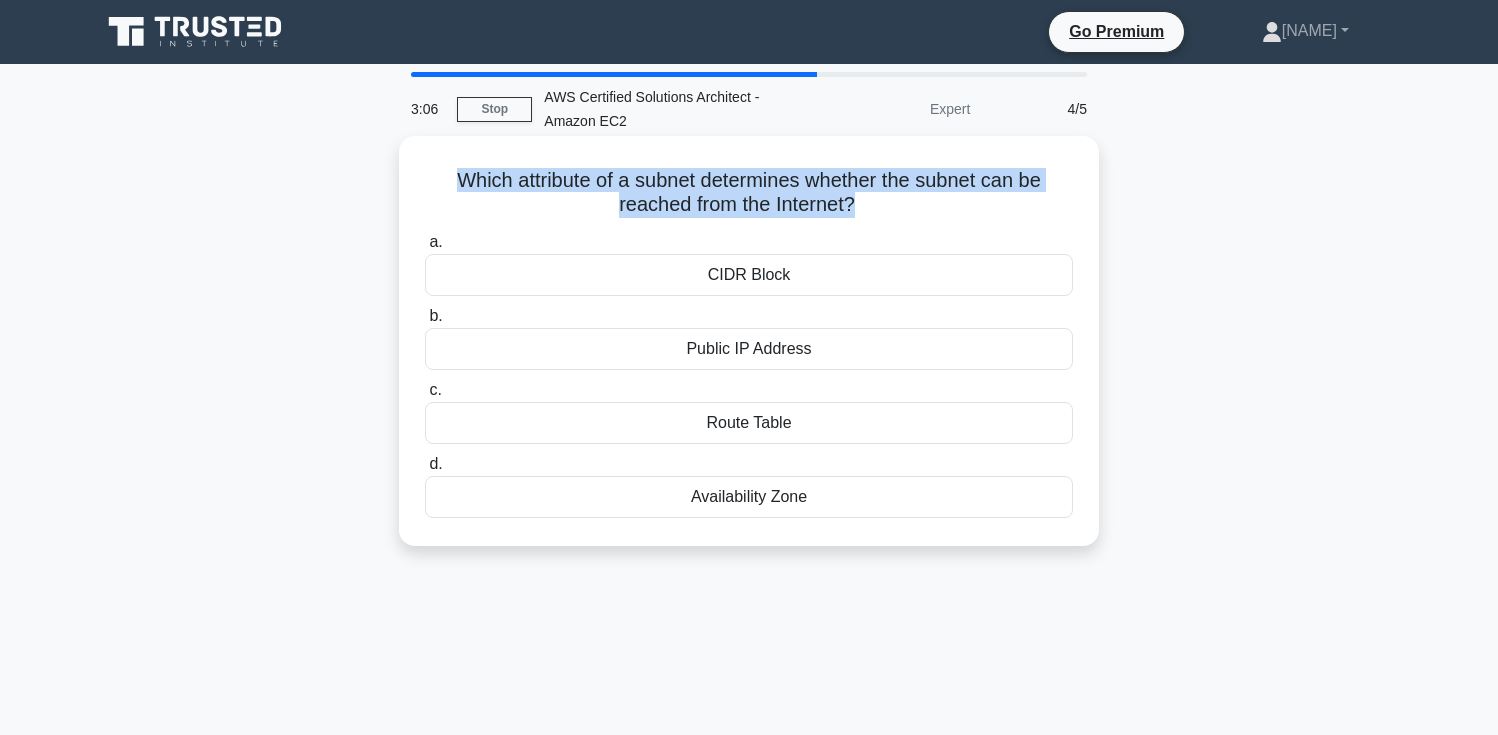 click on "CIDR Block" at bounding box center (749, 275) 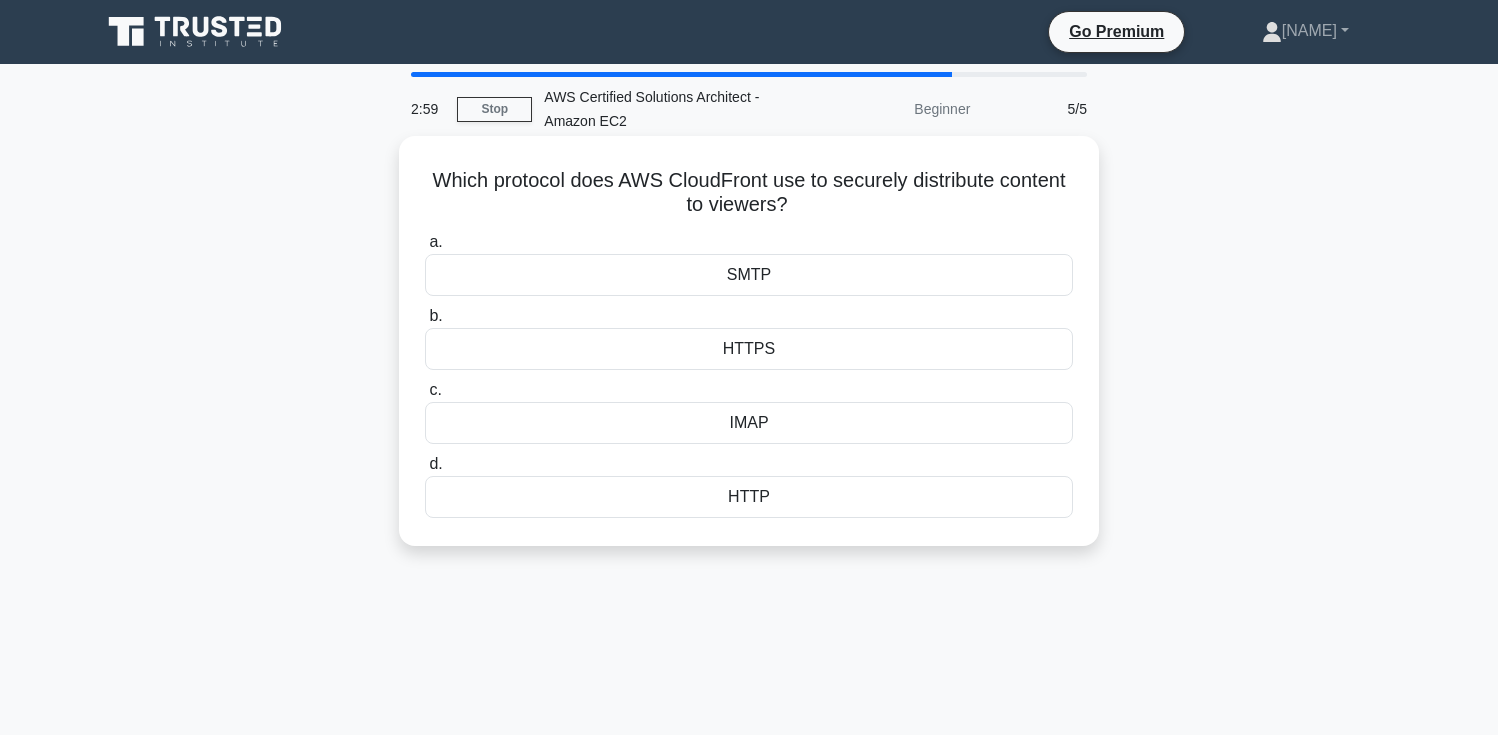 click on "Which protocol does AWS CloudFront use to securely distribute content to viewers?
.spinner_0XTQ{transform-origin:center;animation:spinner_y6GP .75s linear infinite}@keyframes spinner_y6GP{100%{transform:rotate(360deg)}}" at bounding box center (749, 193) 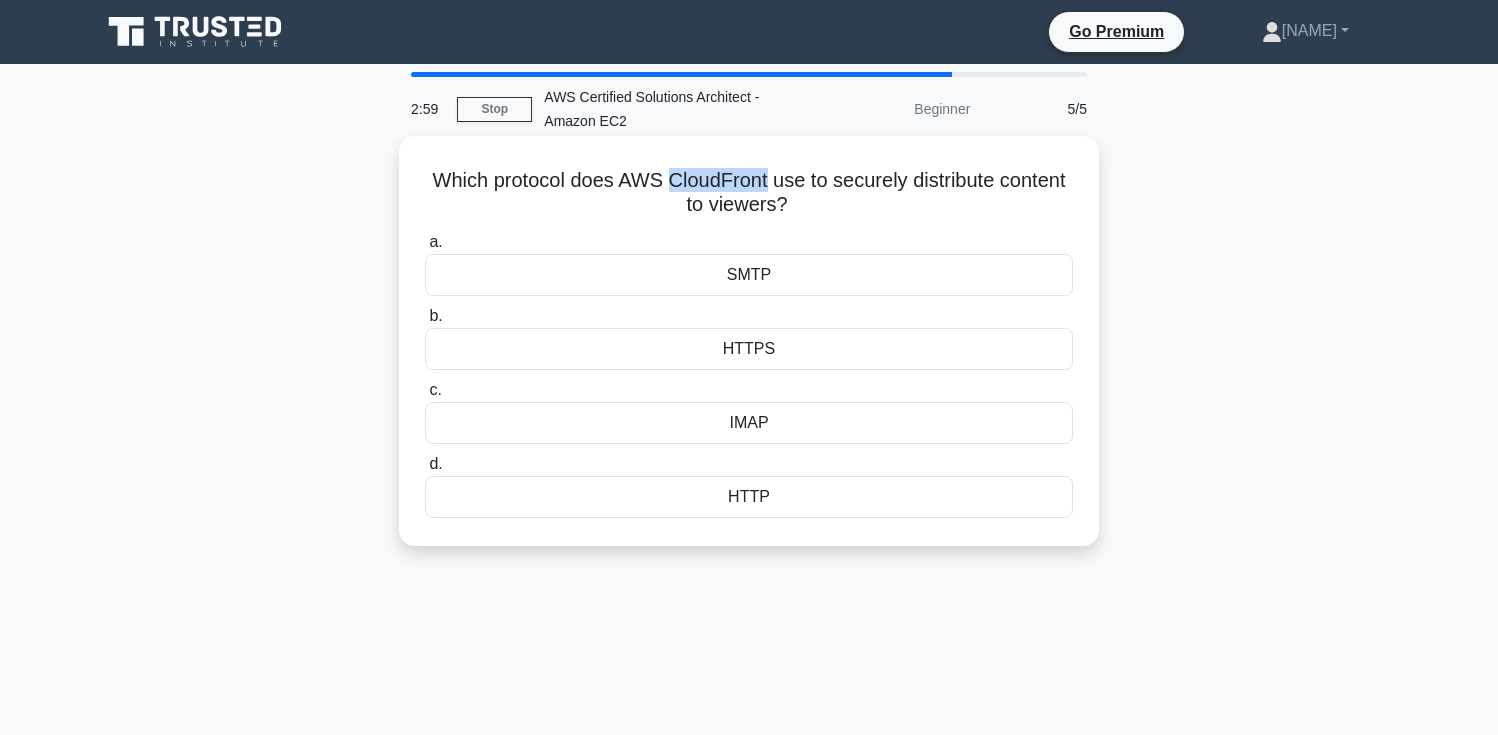 click on "Which protocol does AWS CloudFront use to securely distribute content to viewers?
.spinner_0XTQ{transform-origin:center;animation:spinner_y6GP .75s linear infinite}@keyframes spinner_y6GP{100%{transform:rotate(360deg)}}" at bounding box center [749, 193] 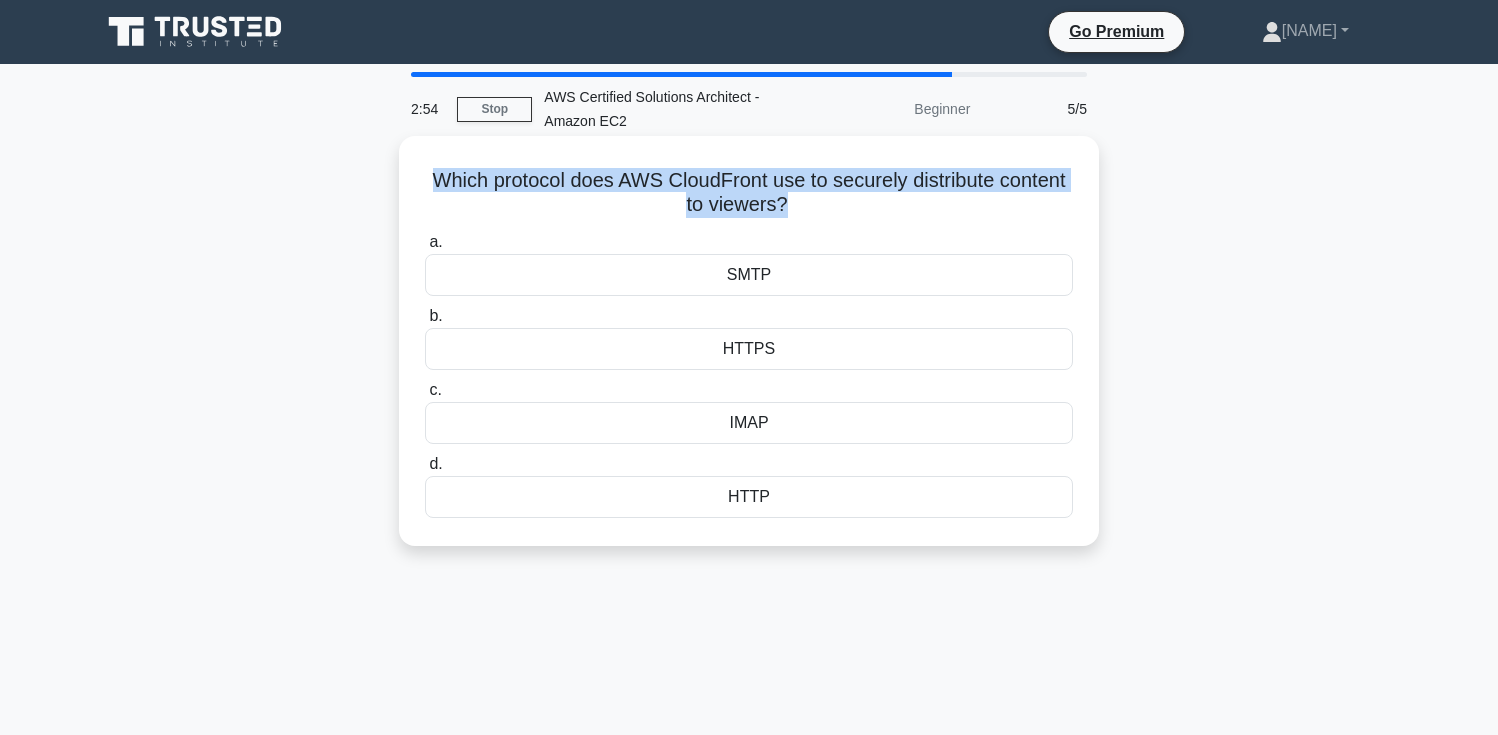 click on "HTTPS" at bounding box center (749, 349) 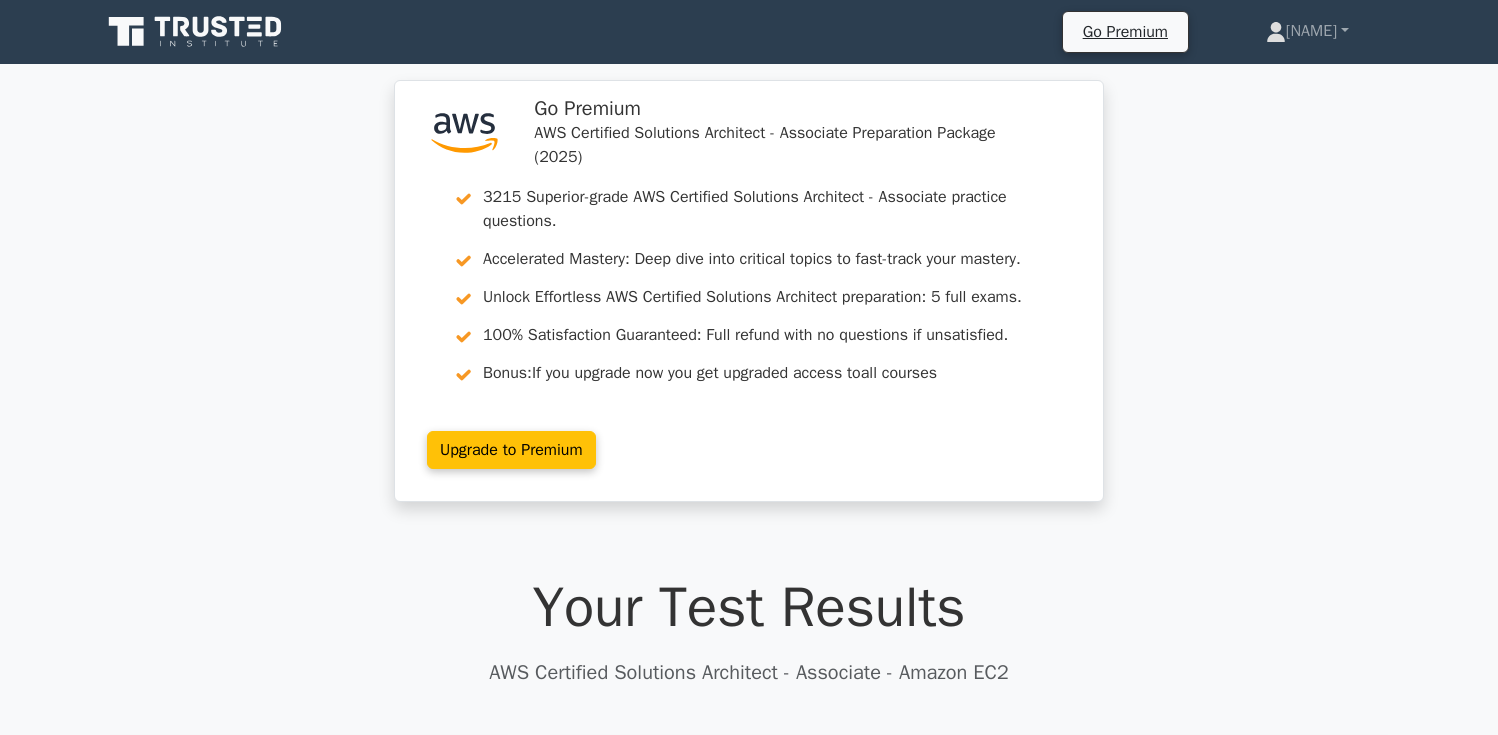 scroll, scrollTop: 0, scrollLeft: 0, axis: both 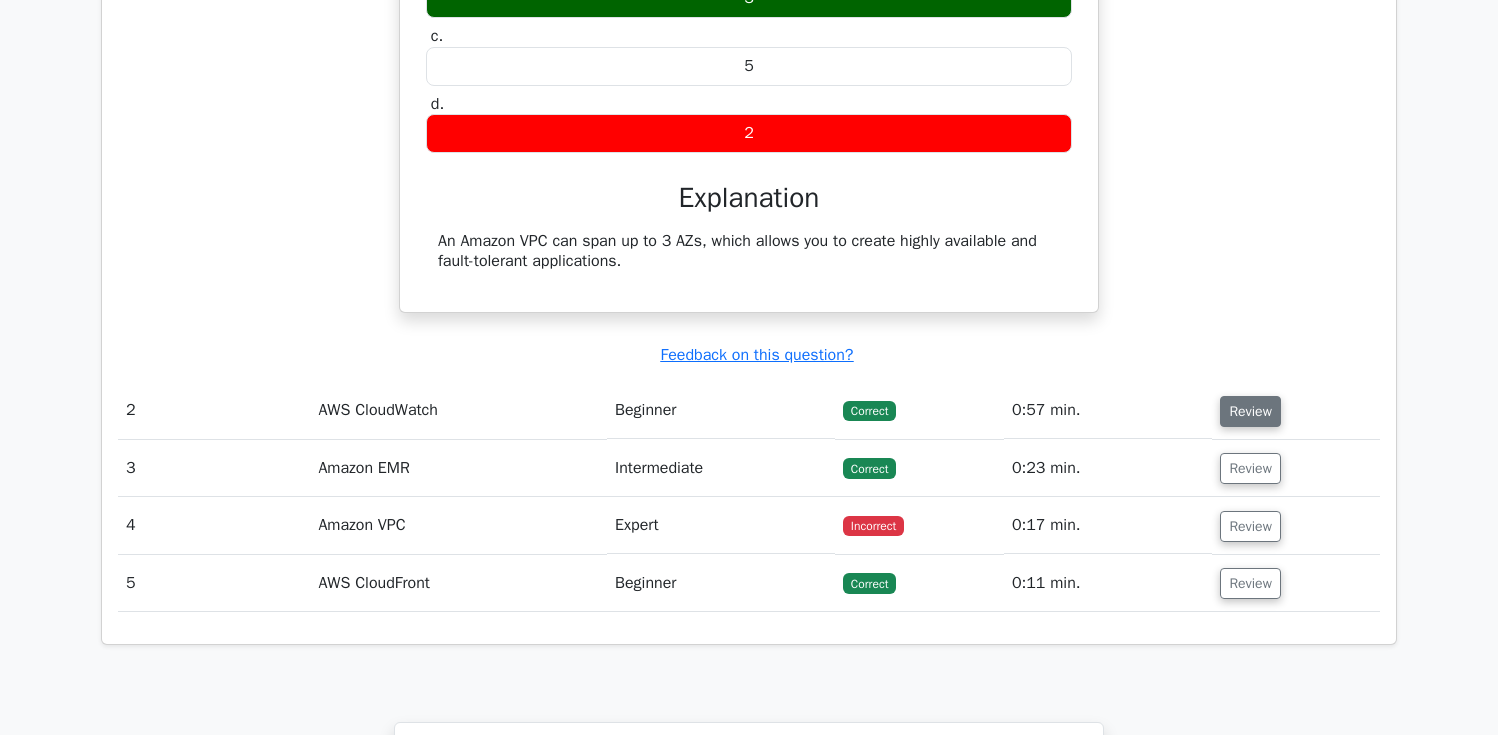 click on "Review" at bounding box center (1250, 411) 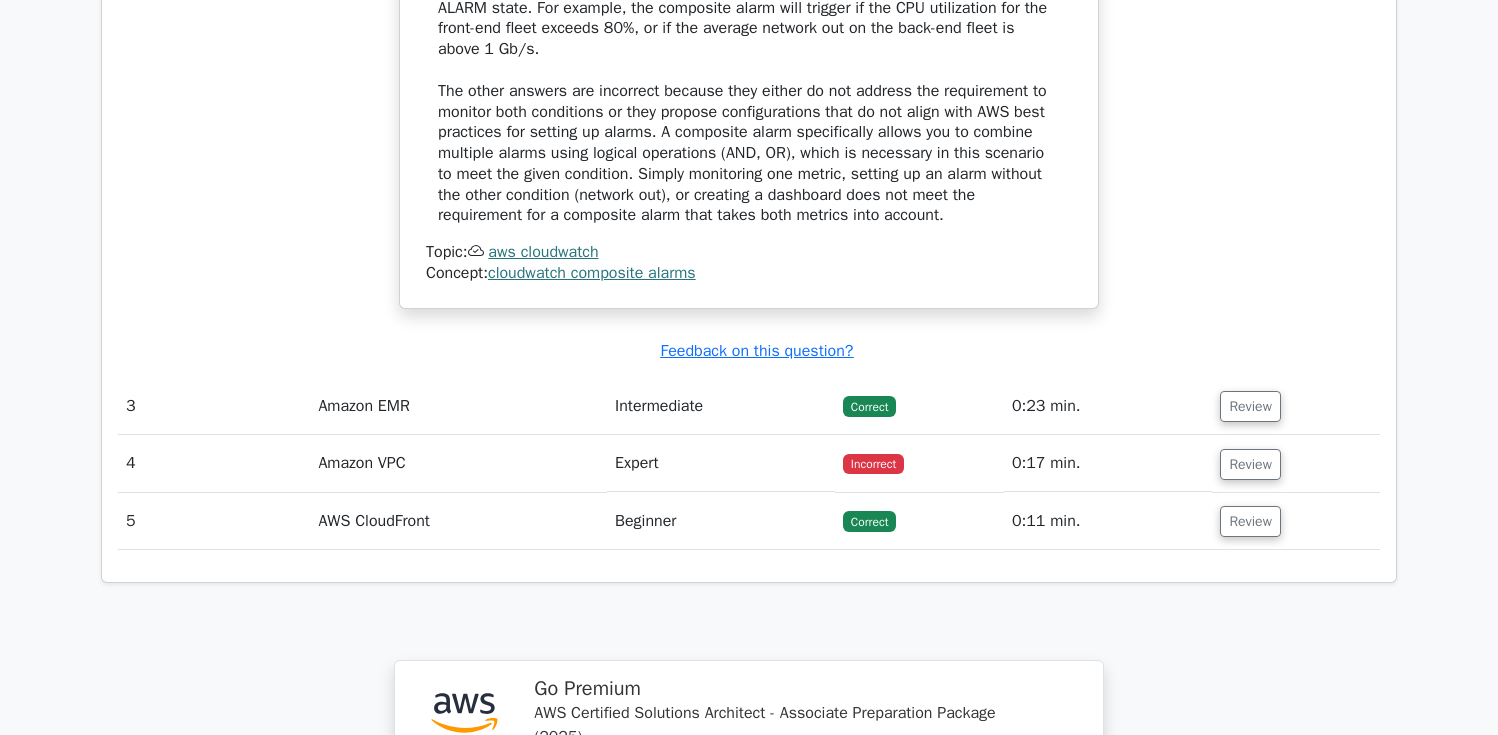 scroll, scrollTop: 2965, scrollLeft: 0, axis: vertical 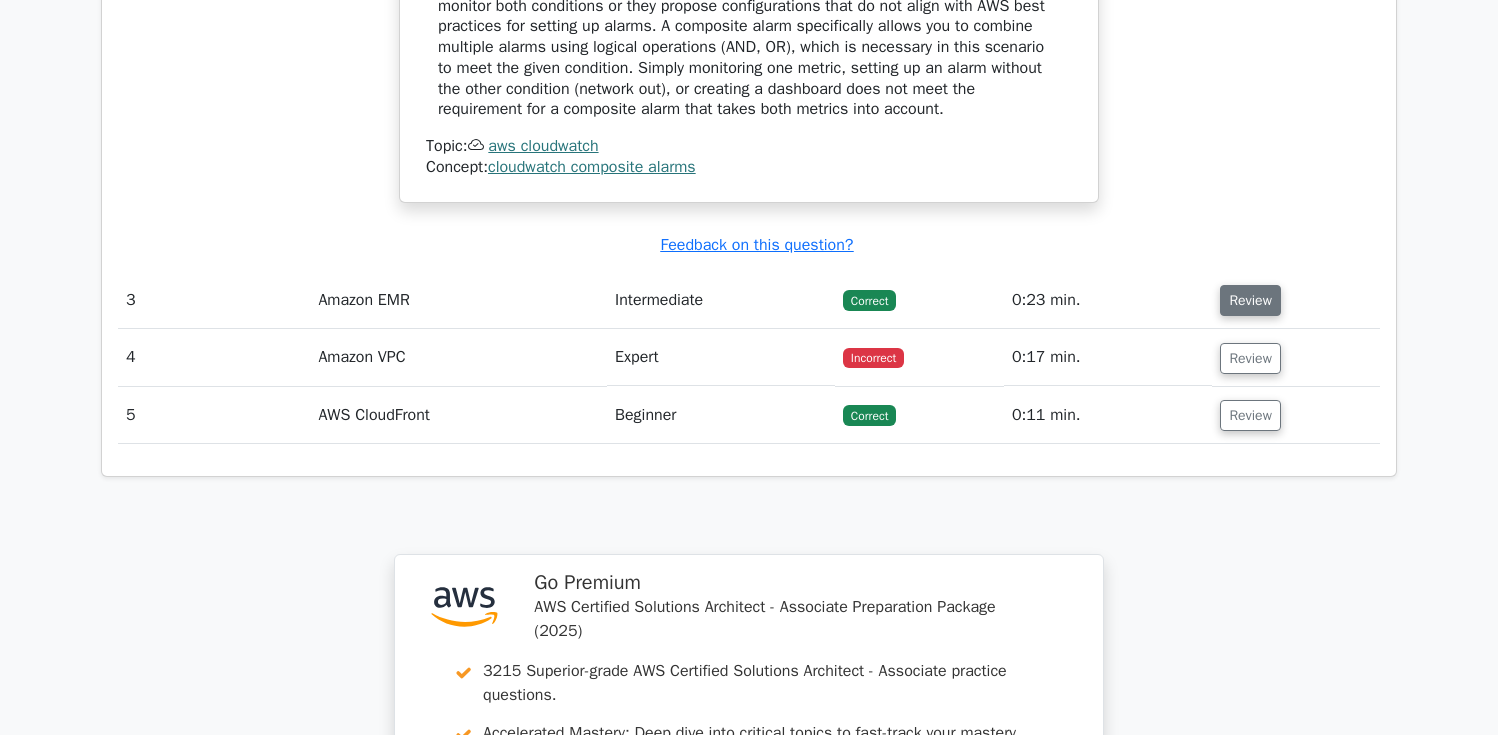 click on "Review" at bounding box center (1250, 300) 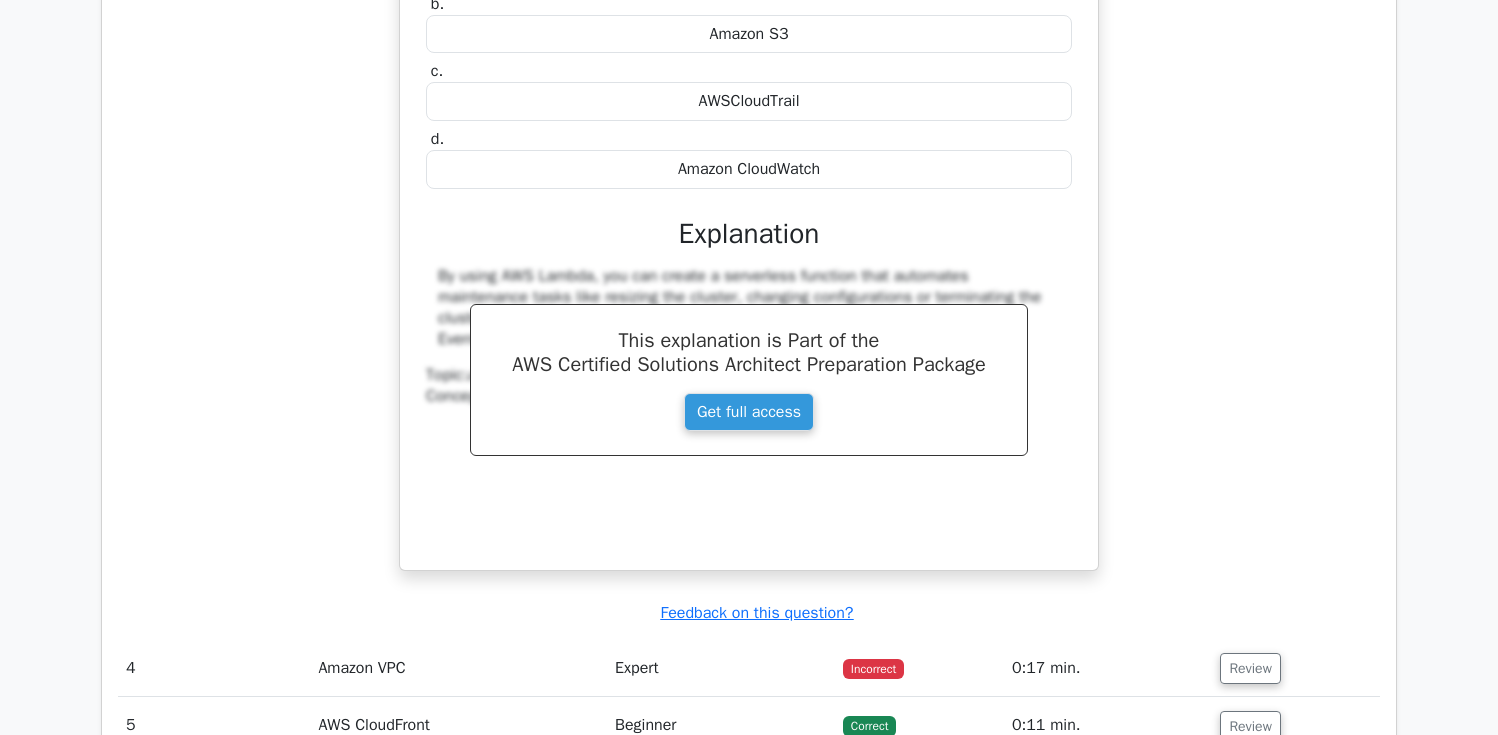 scroll, scrollTop: 3645, scrollLeft: 0, axis: vertical 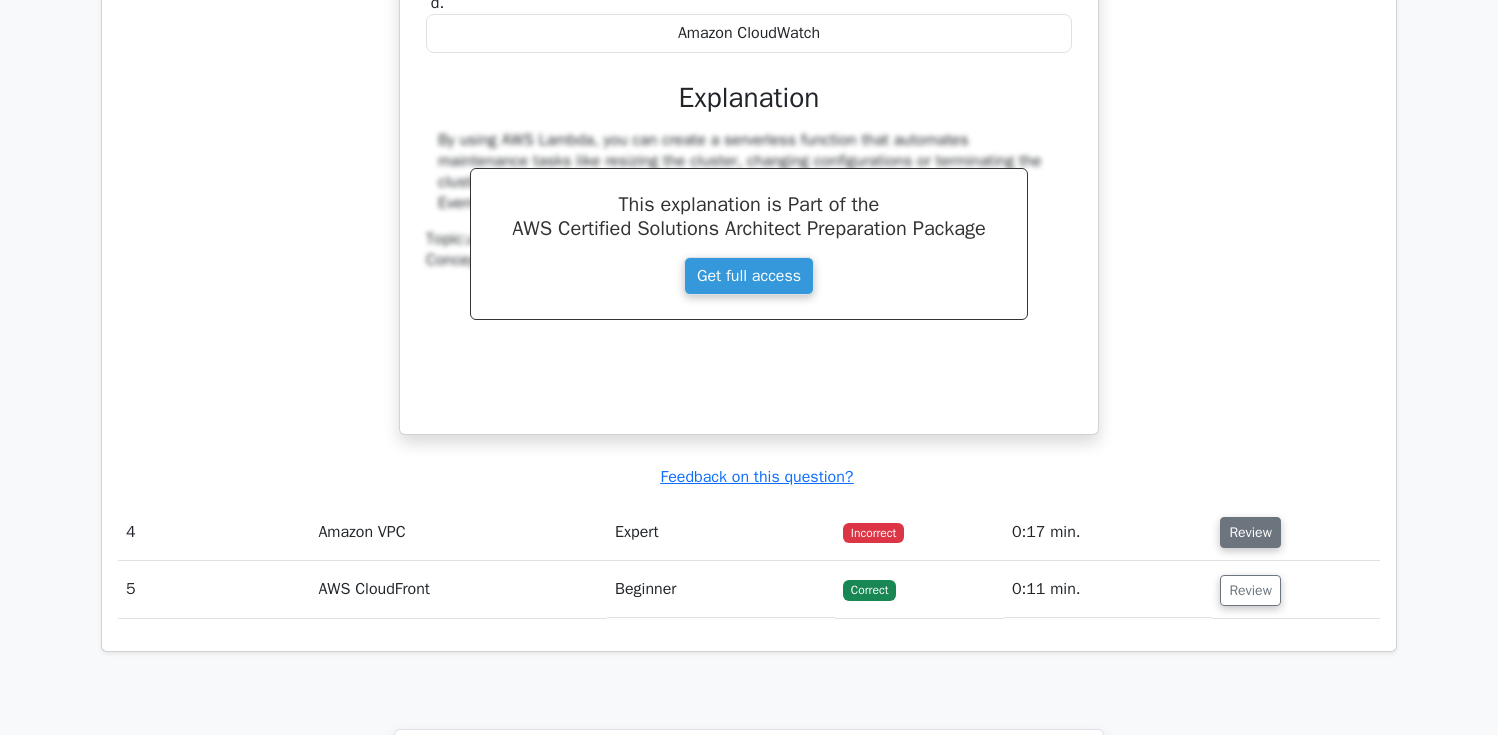 click on "Review" at bounding box center [1250, 532] 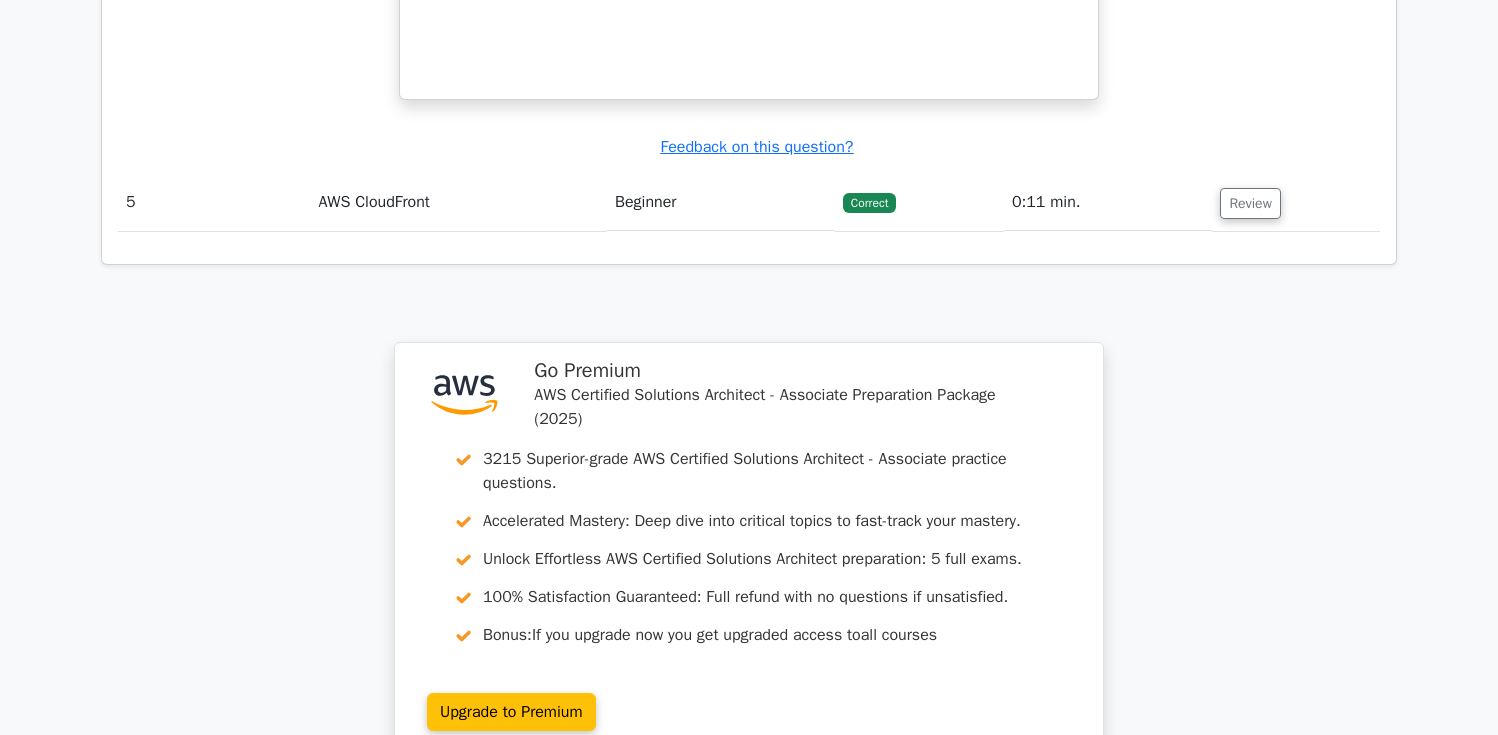 scroll, scrollTop: 4889, scrollLeft: 0, axis: vertical 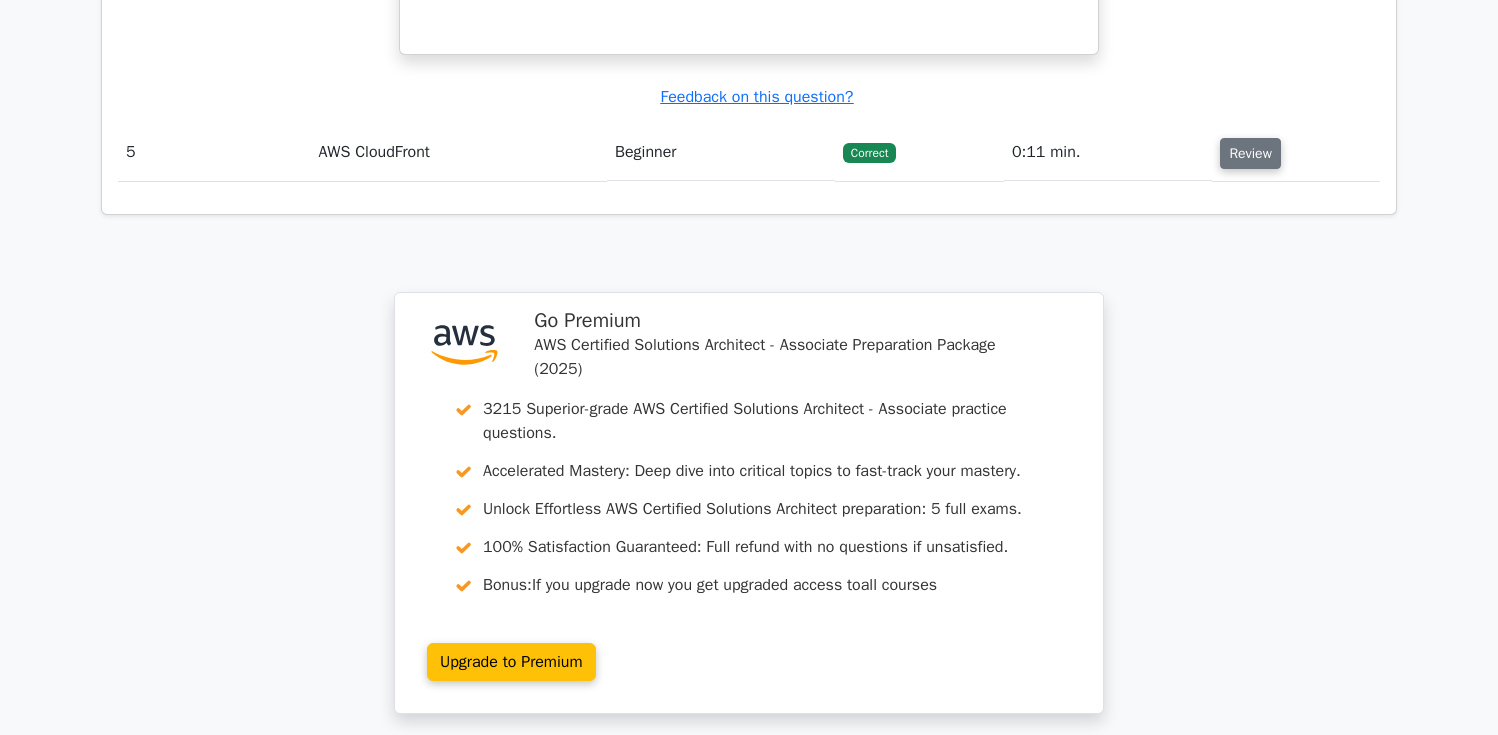 click on "Review" at bounding box center [1250, 153] 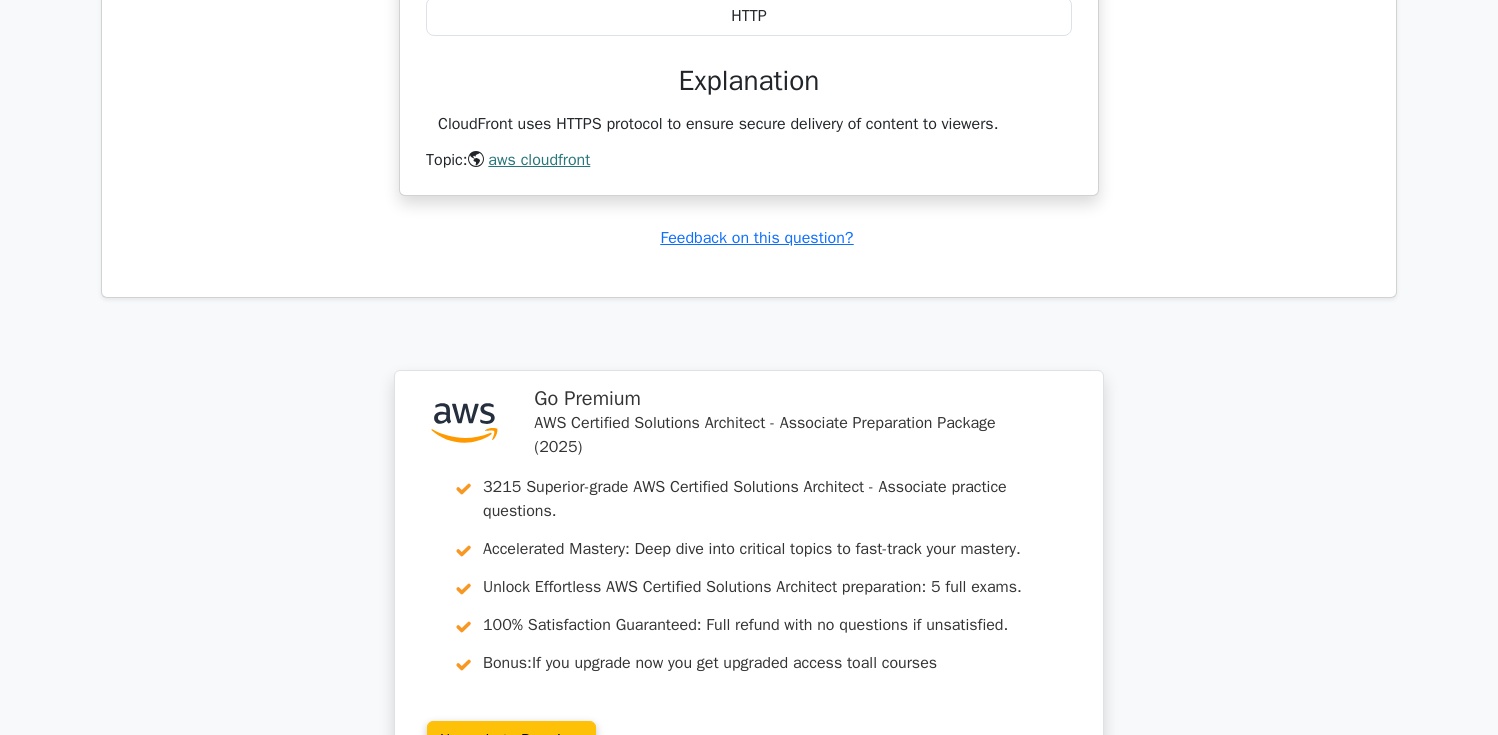 scroll, scrollTop: 5563, scrollLeft: 0, axis: vertical 